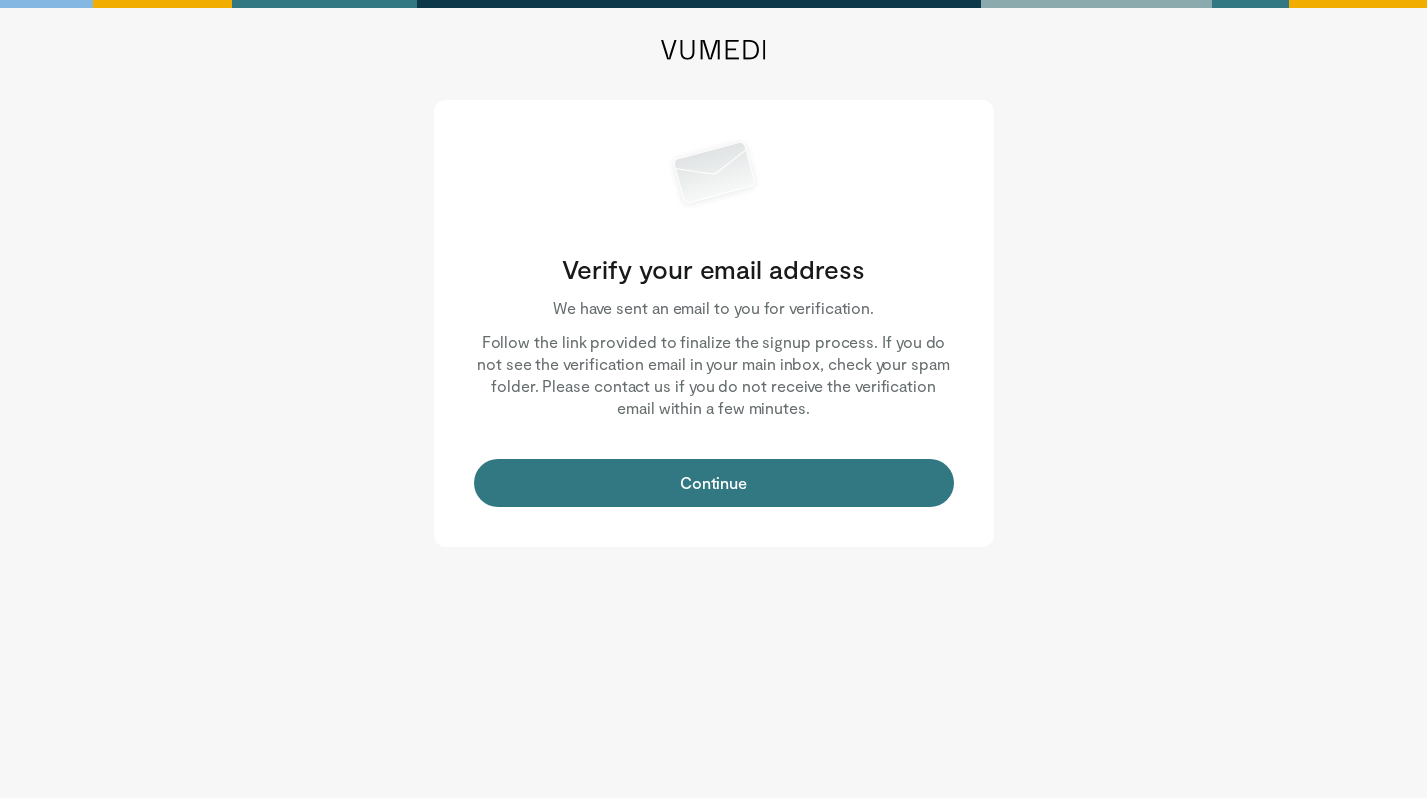 scroll, scrollTop: 0, scrollLeft: 0, axis: both 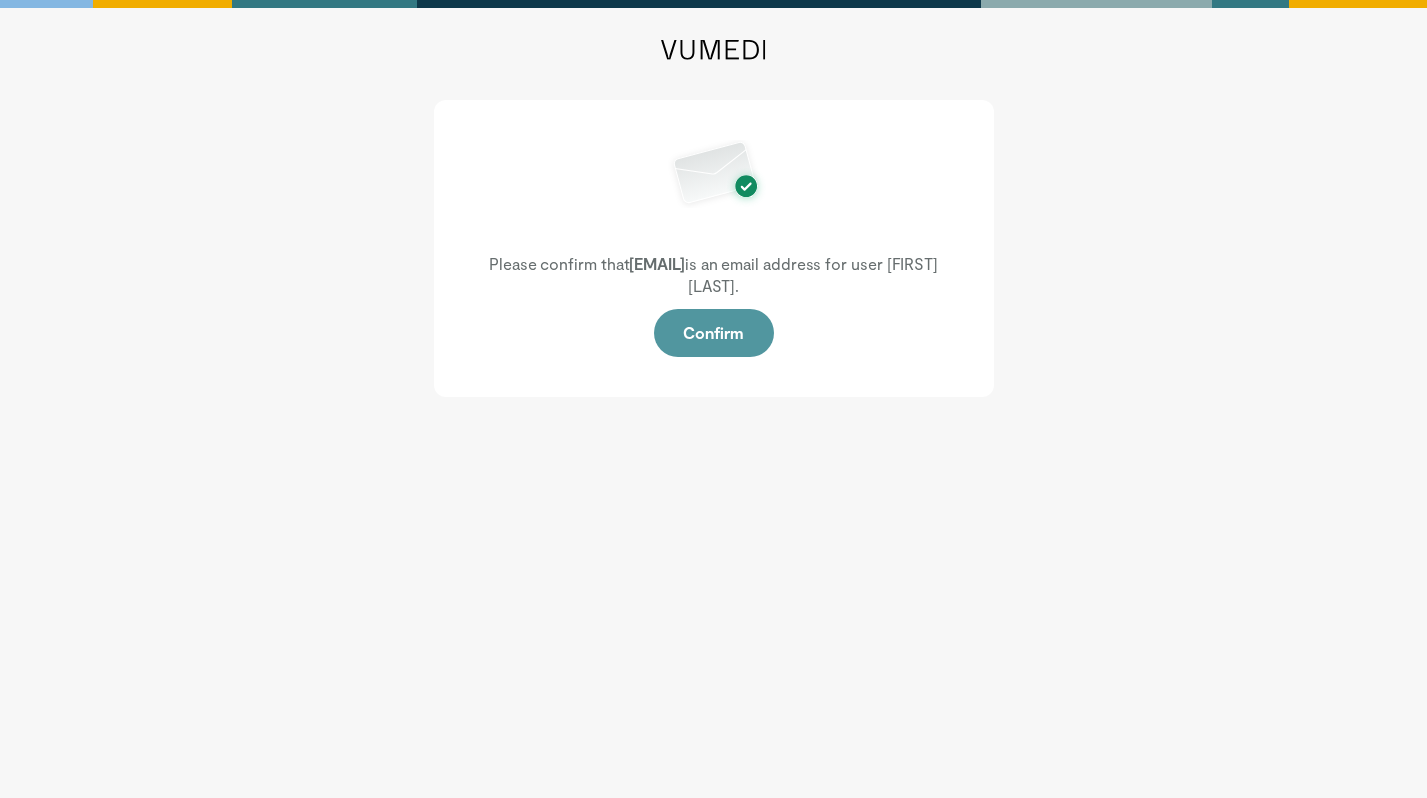click on "Confirm" at bounding box center [714, 333] 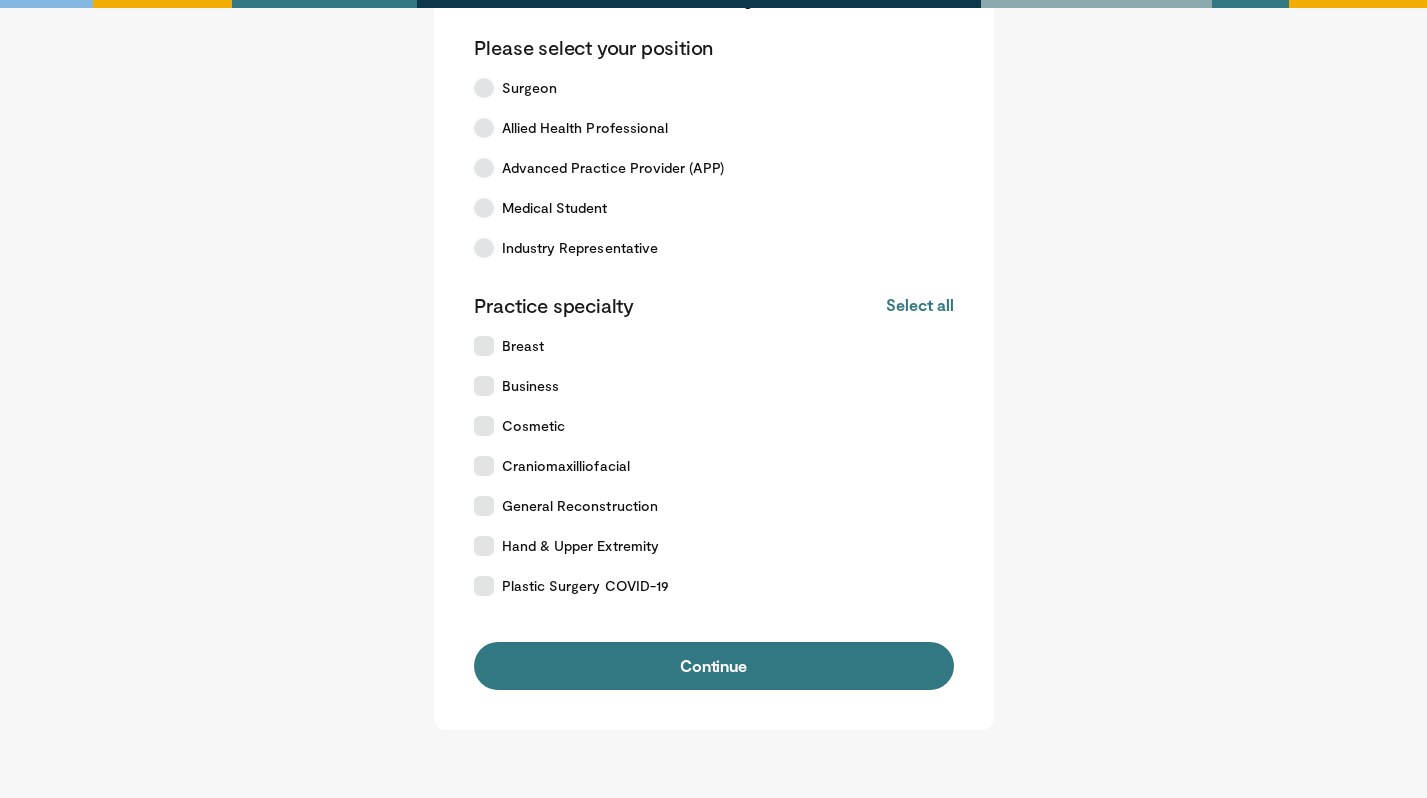 scroll, scrollTop: 97, scrollLeft: 0, axis: vertical 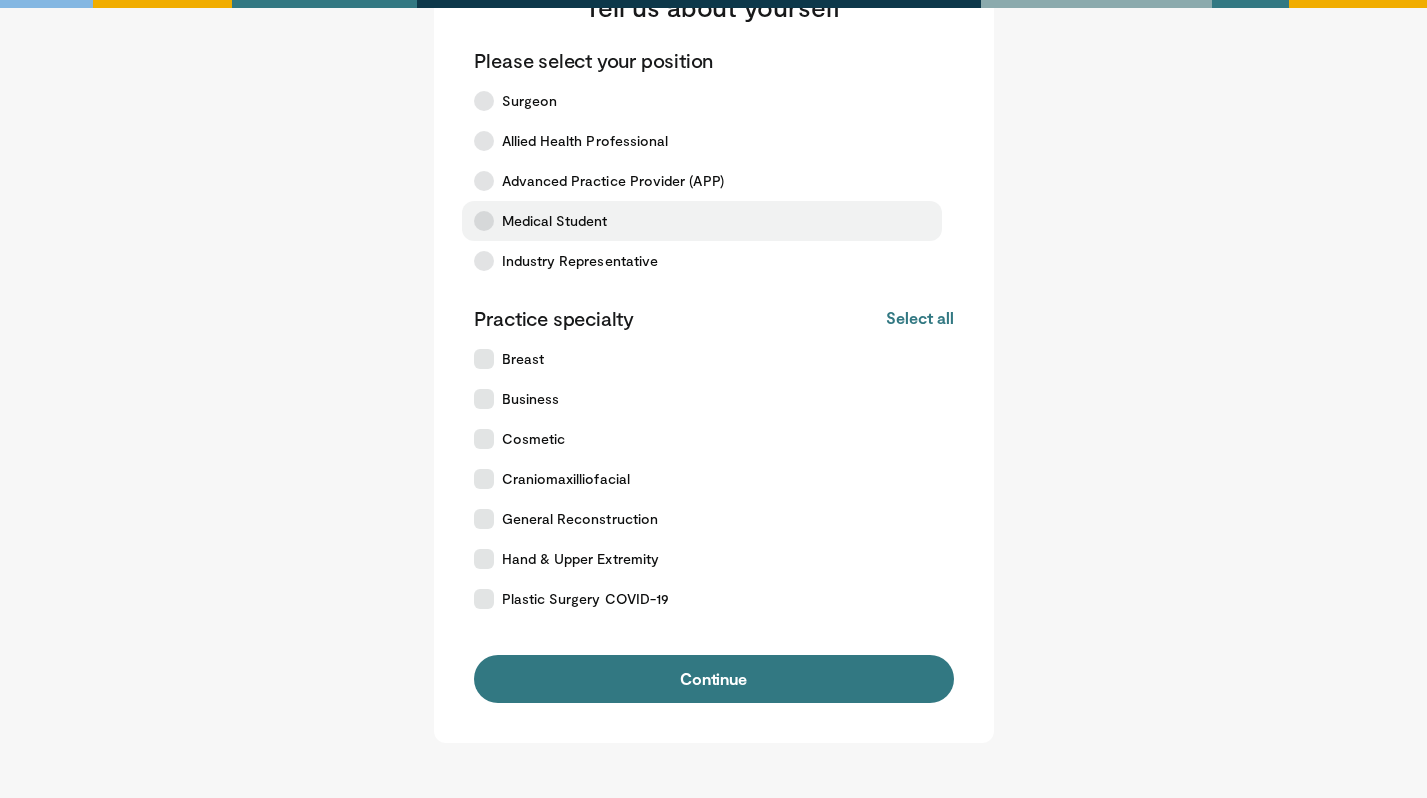 click on "Medical Student" at bounding box center [702, 221] 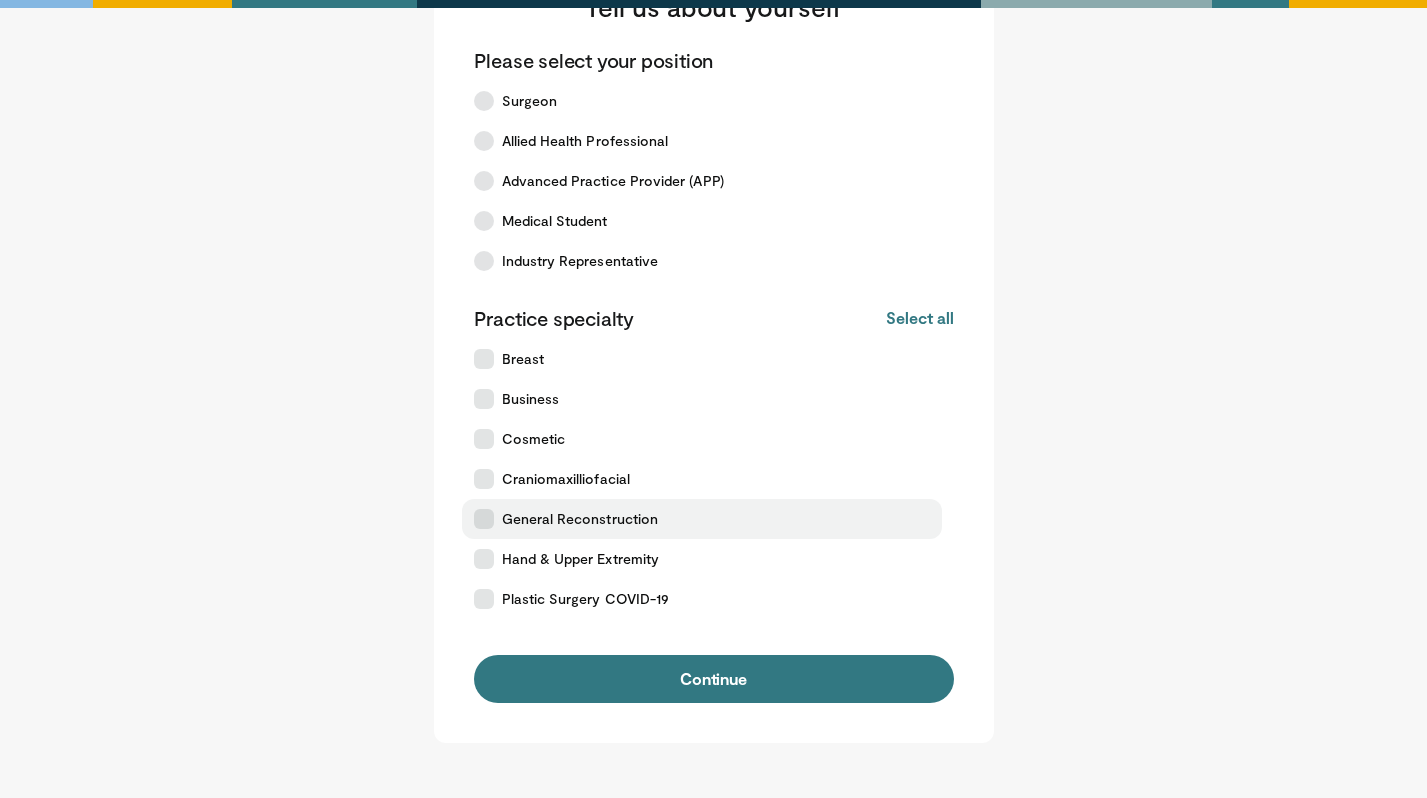 click on "General Reconstruction" at bounding box center [580, 519] 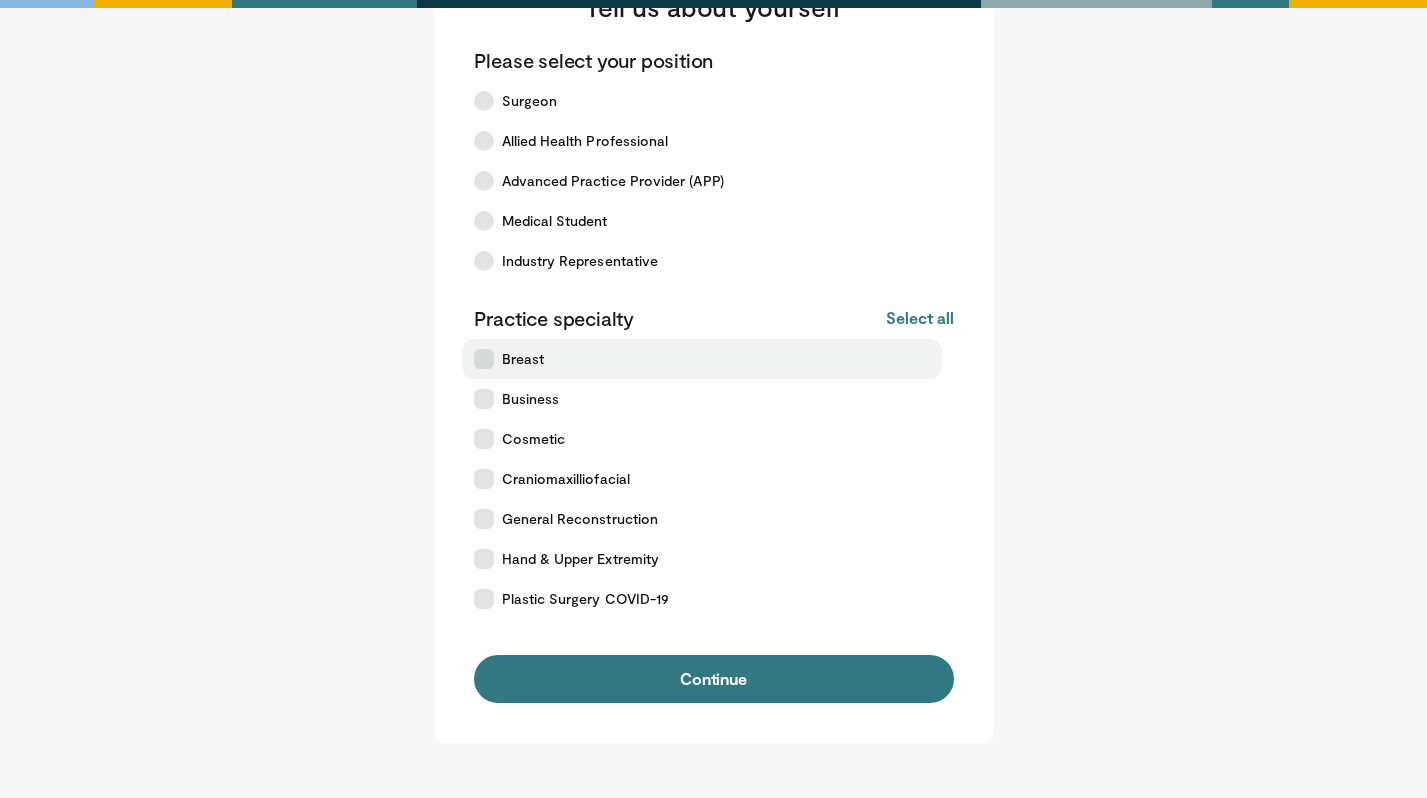 click on "Breast" at bounding box center [523, 359] 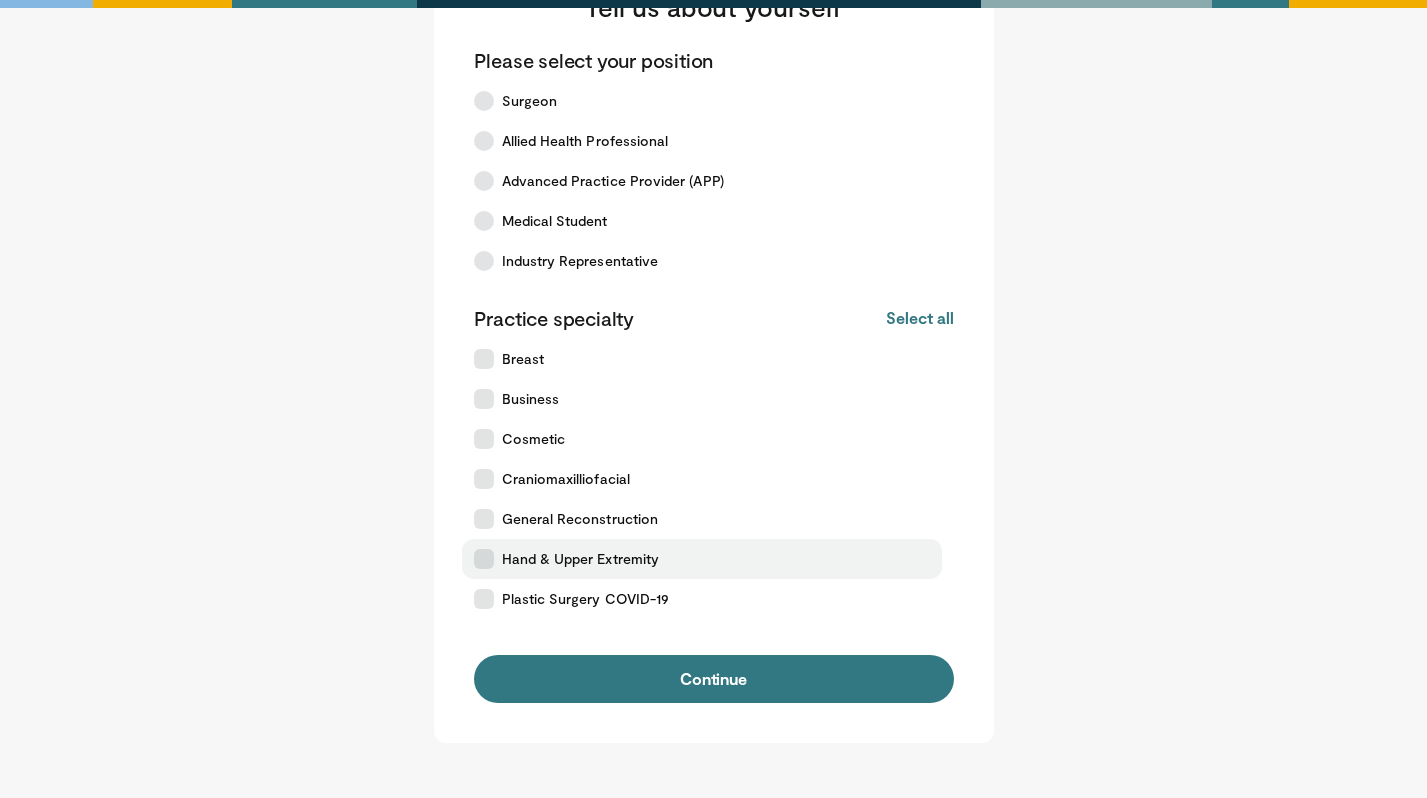 click on "Hand & Upper Extremity" at bounding box center (581, 559) 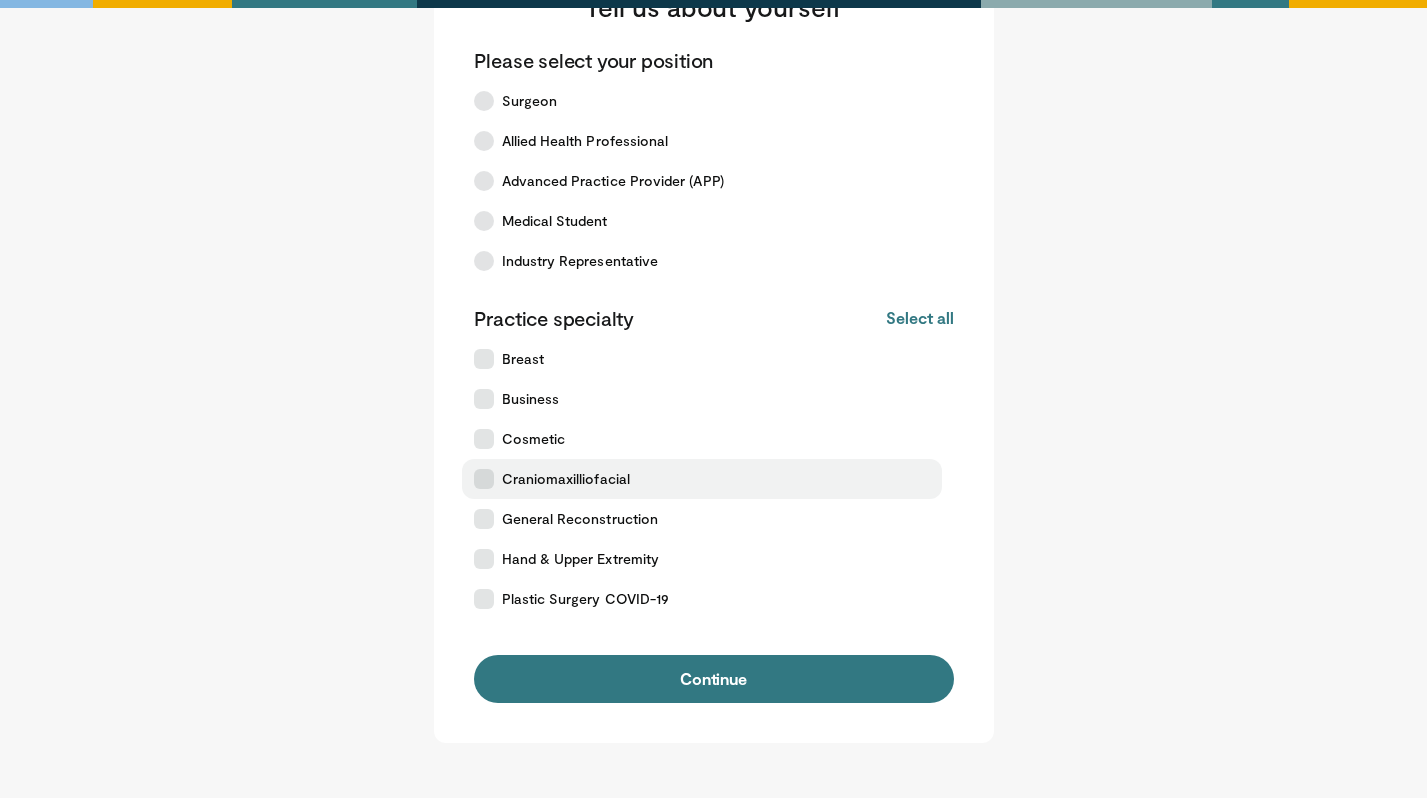 click on "Craniomaxilliofacial" at bounding box center [566, 479] 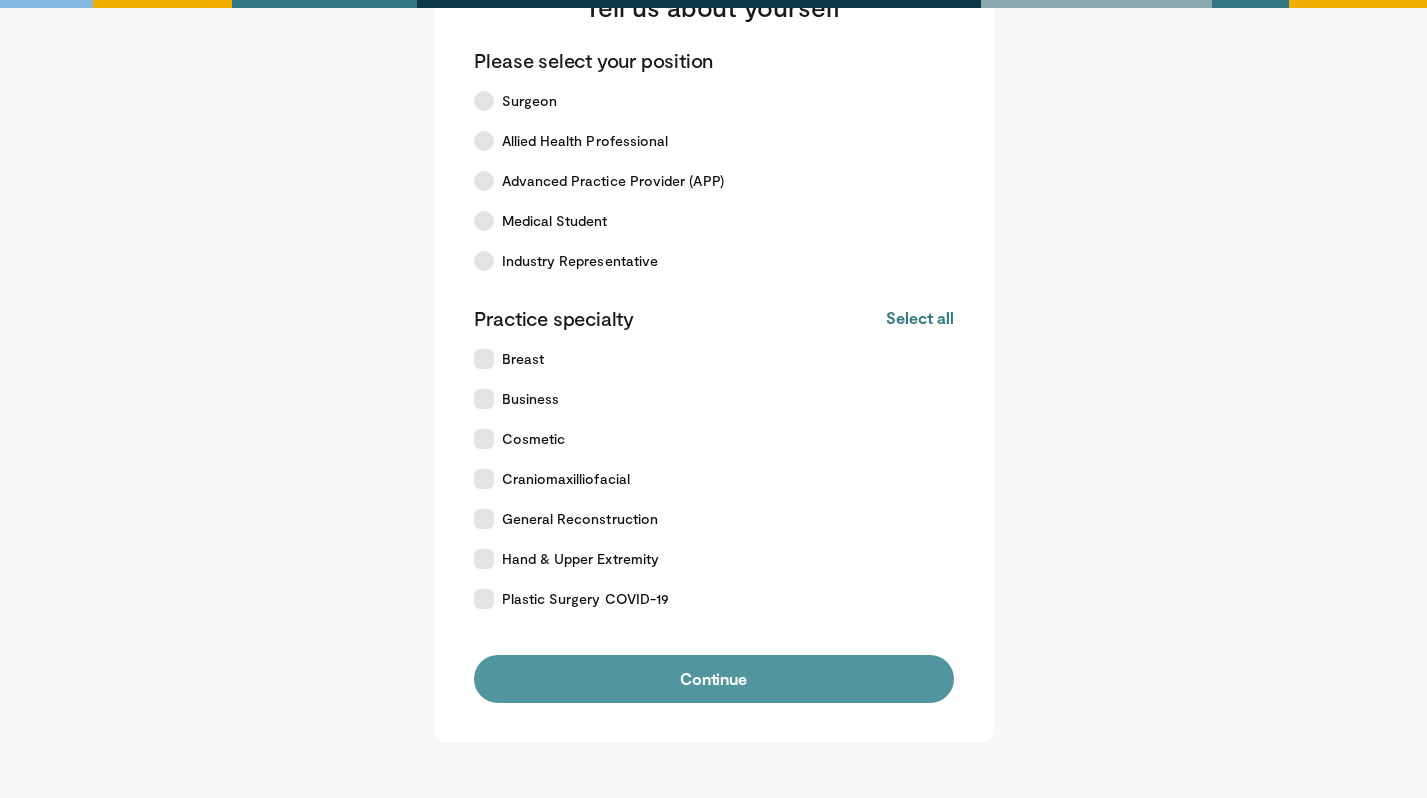 click on "Continue" at bounding box center [714, 679] 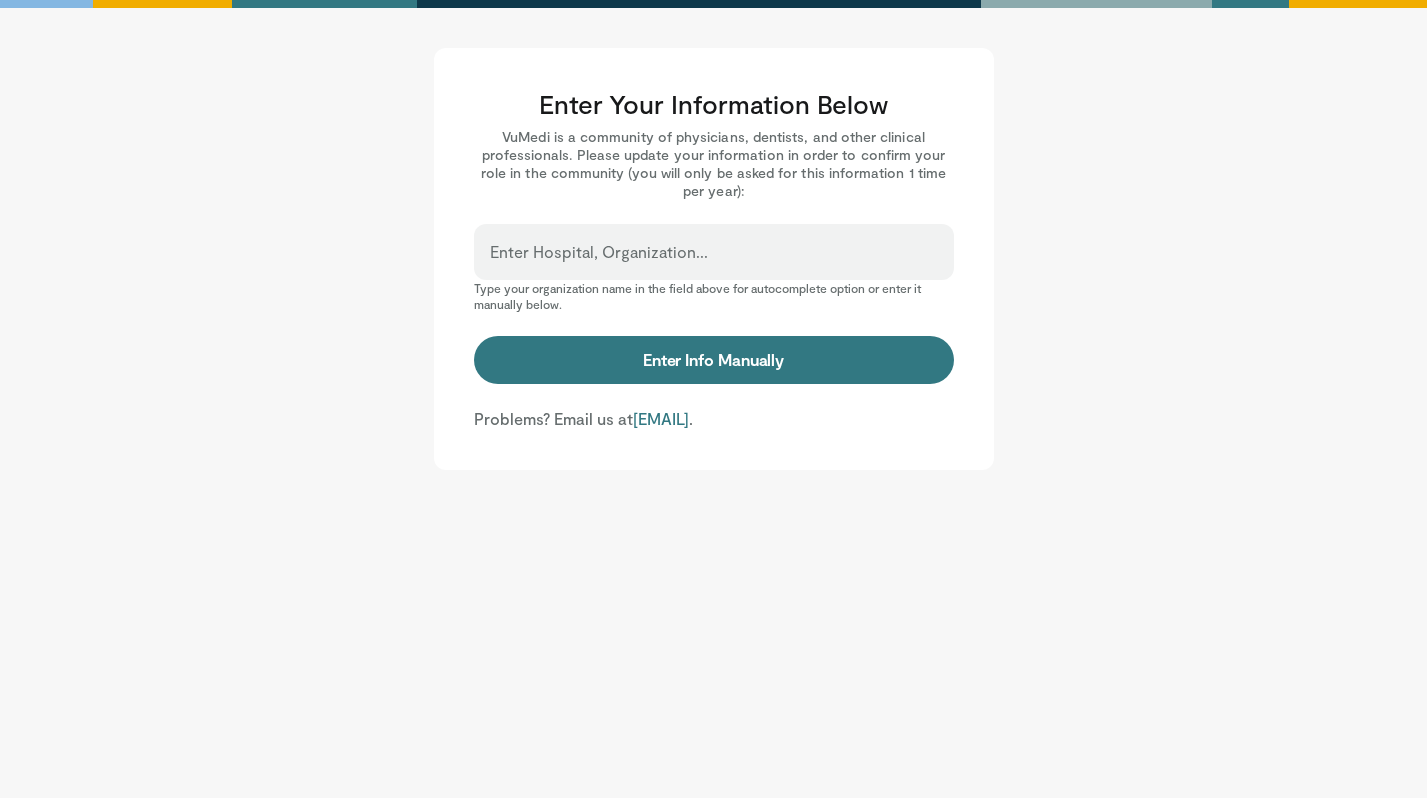 scroll, scrollTop: 0, scrollLeft: 0, axis: both 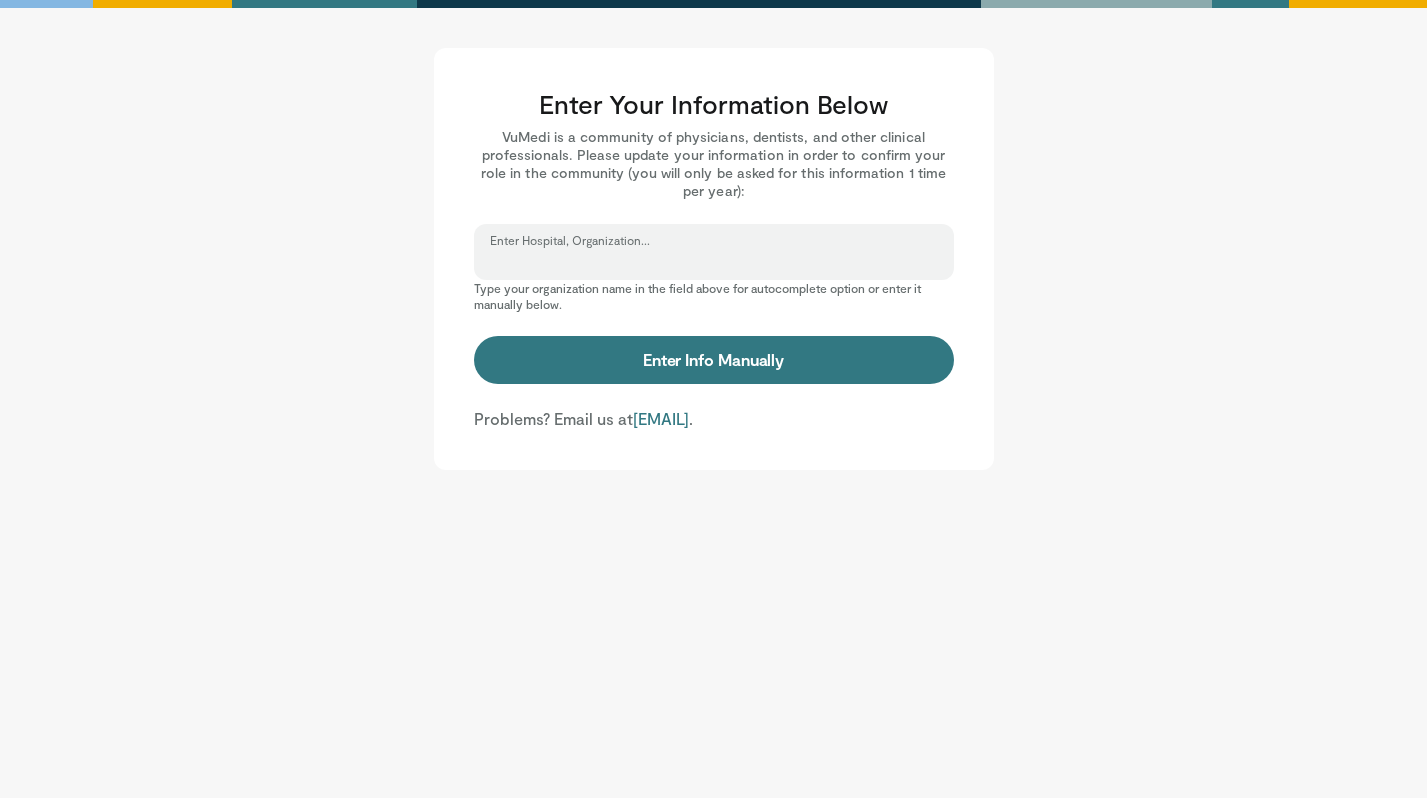 click on "Enter Hospital, Organization..." at bounding box center [714, 261] 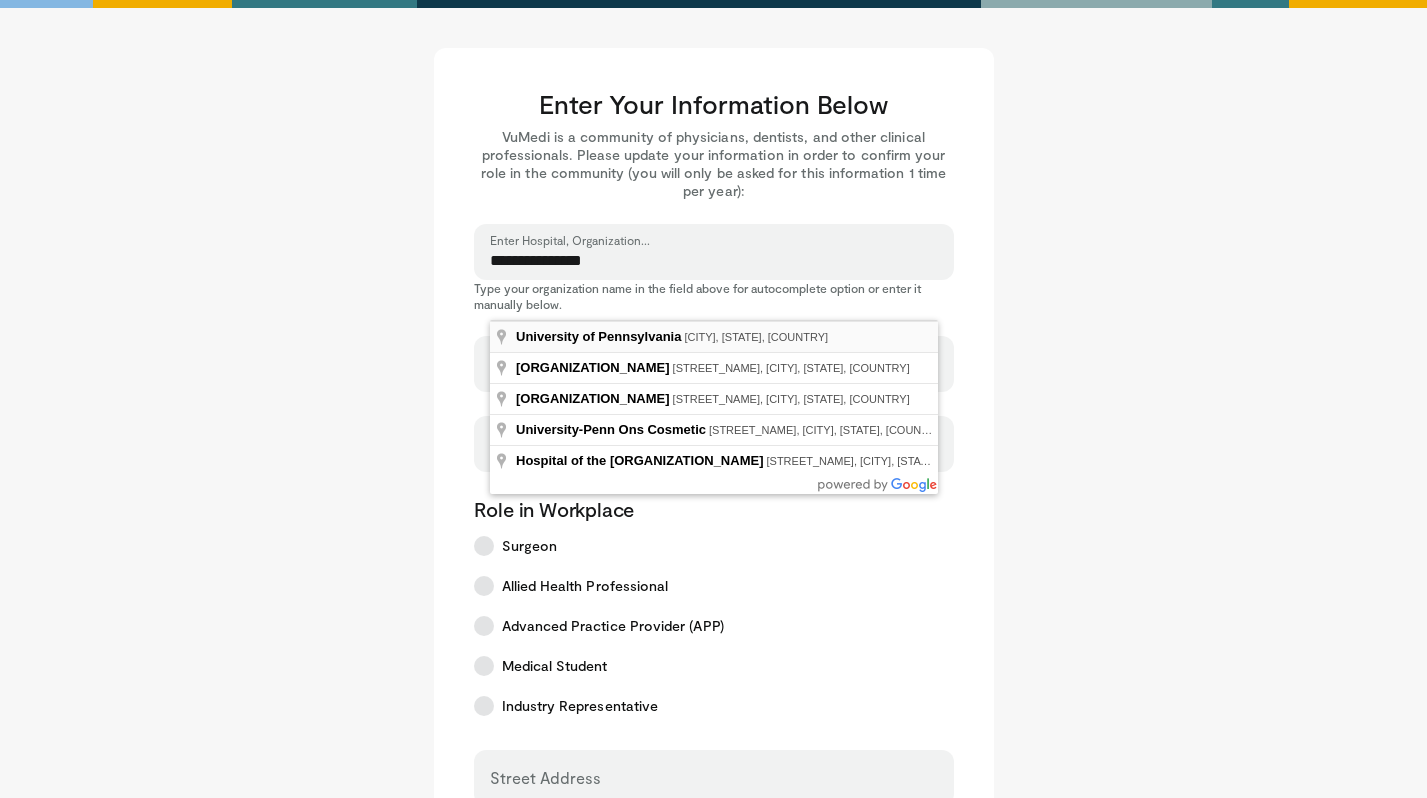 type on "**********" 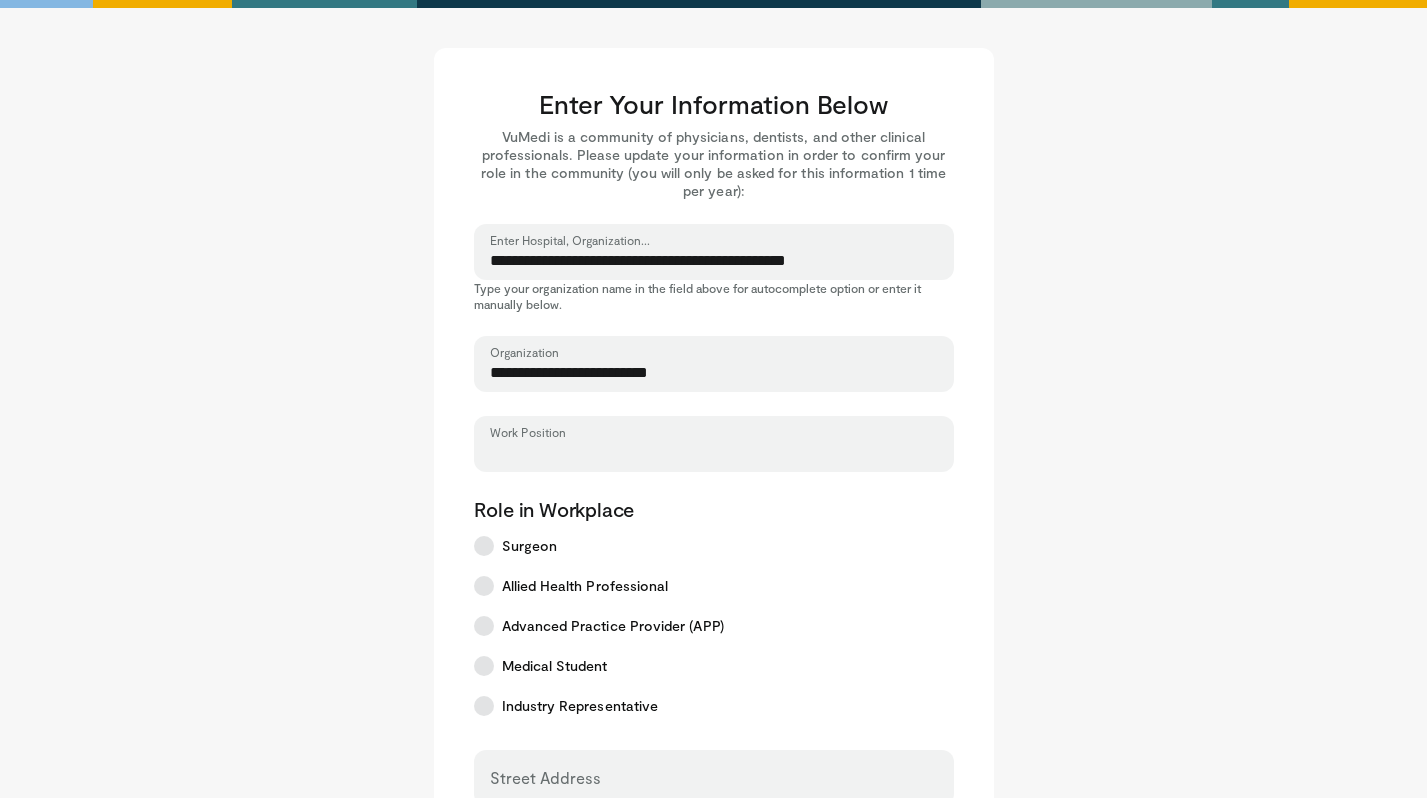 click on "Work Position" at bounding box center (714, 453) 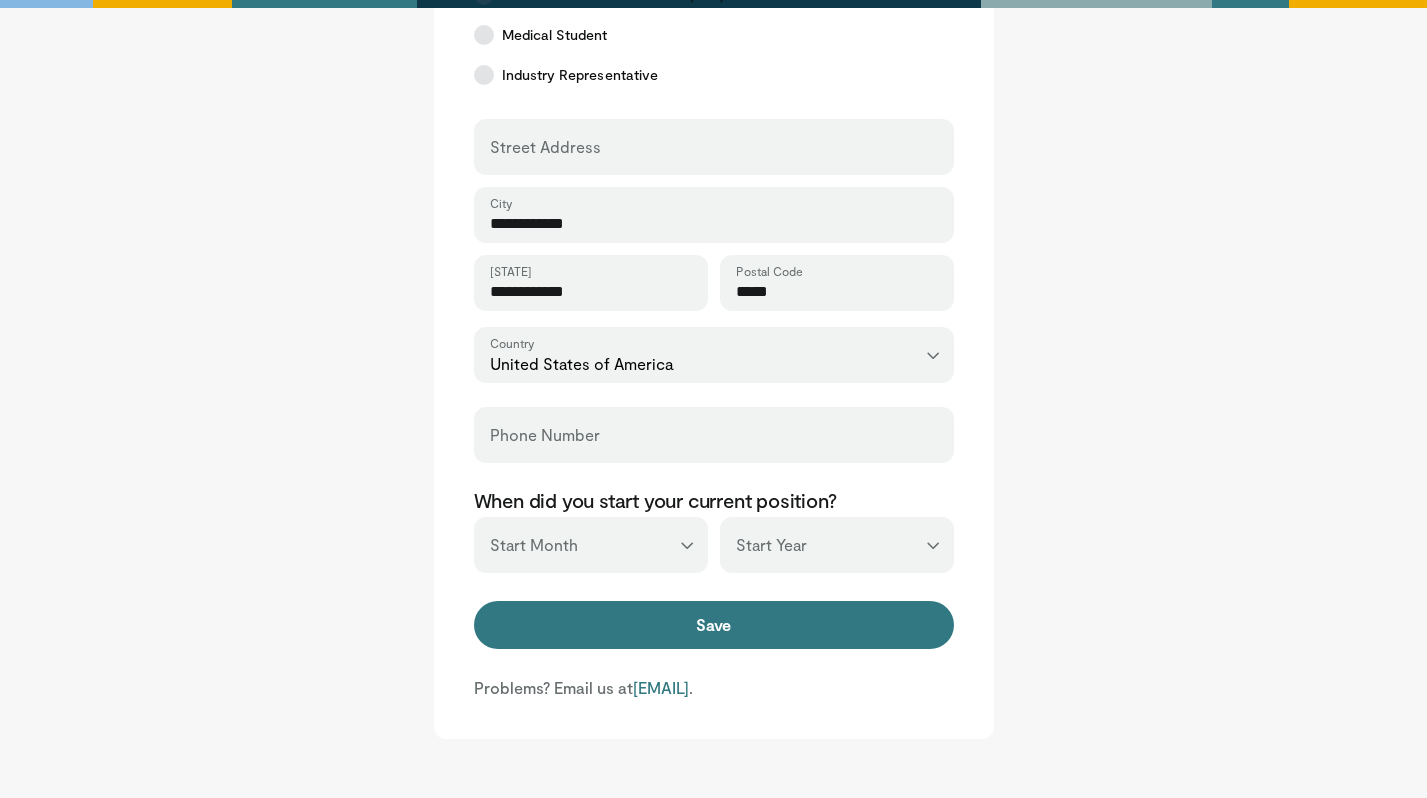scroll, scrollTop: 770, scrollLeft: 0, axis: vertical 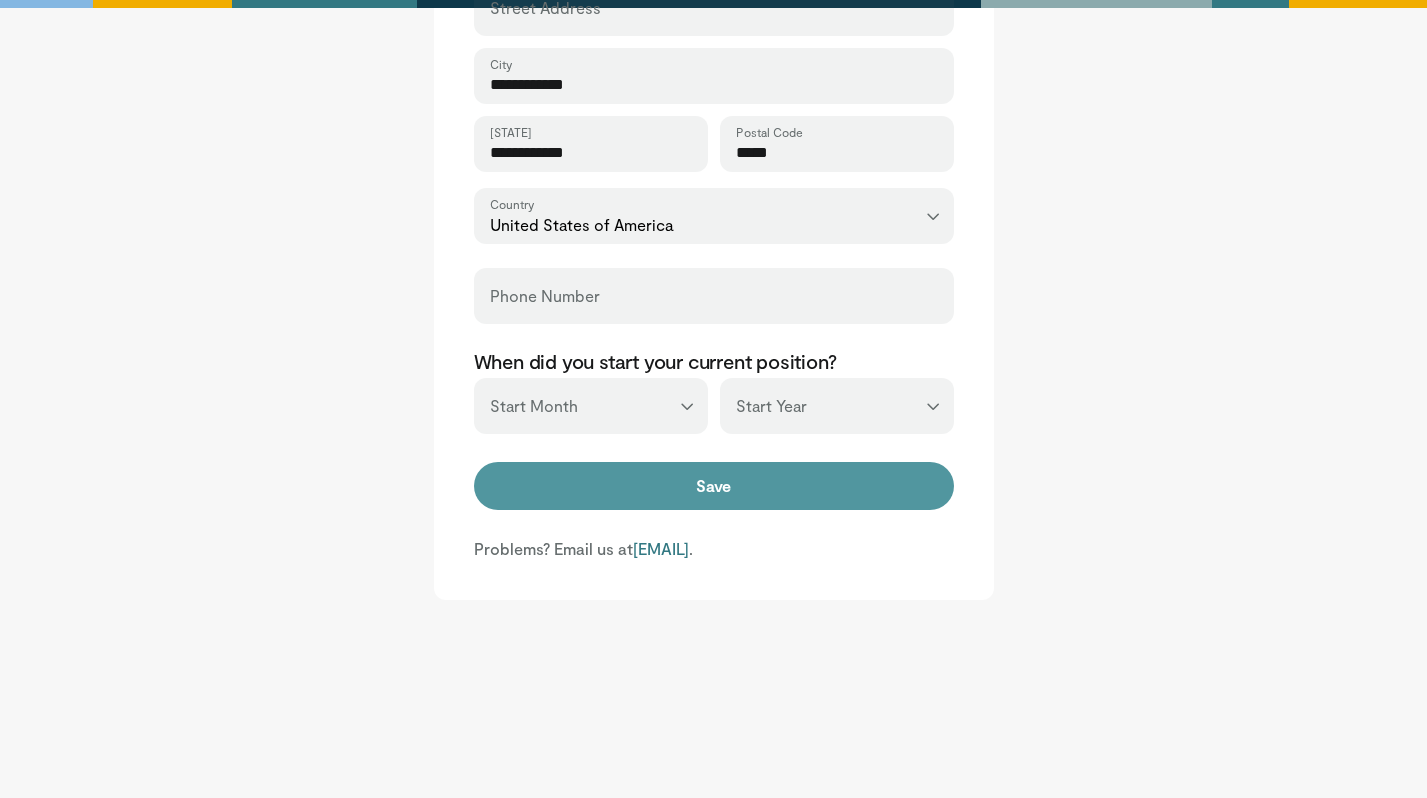 click on "Save" at bounding box center [714, 486] 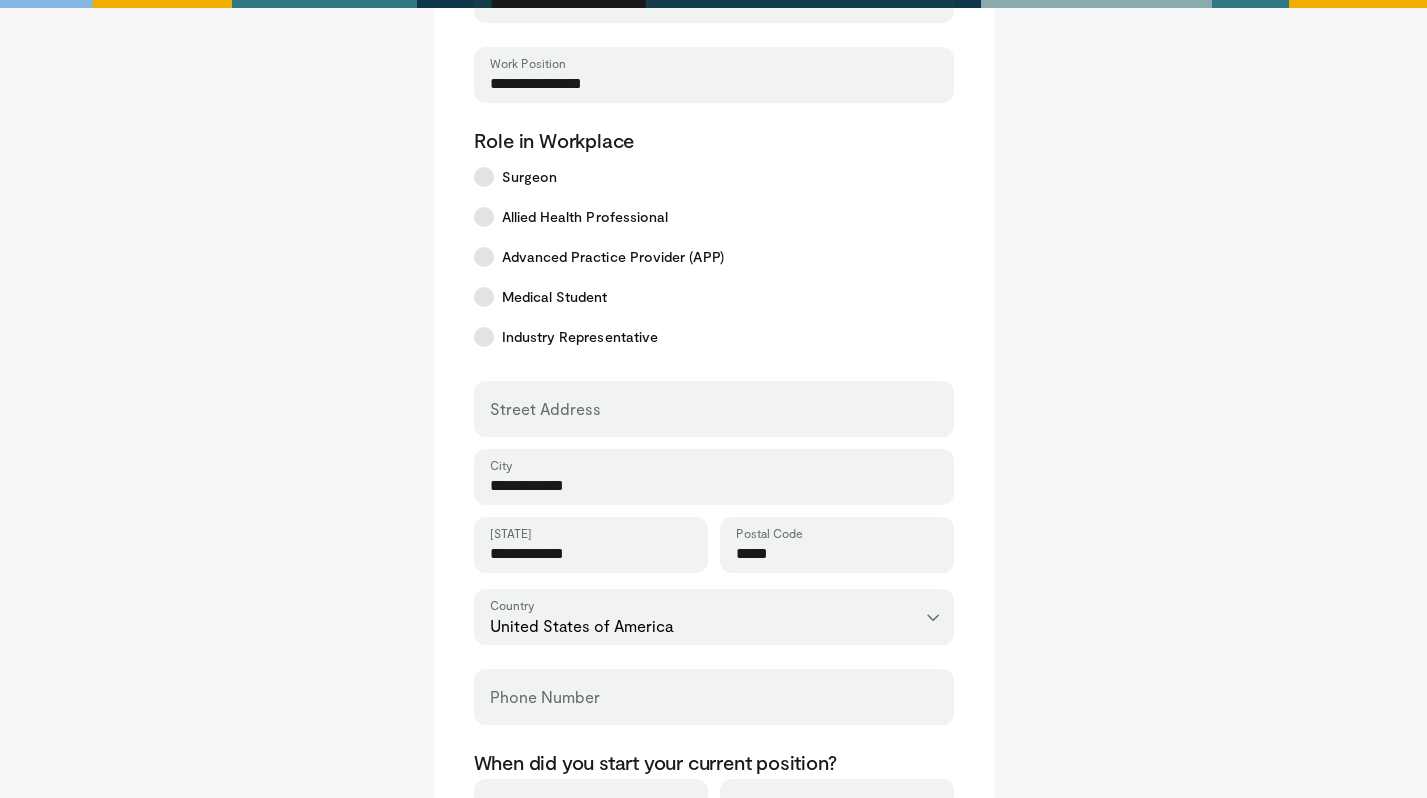scroll, scrollTop: 770, scrollLeft: 0, axis: vertical 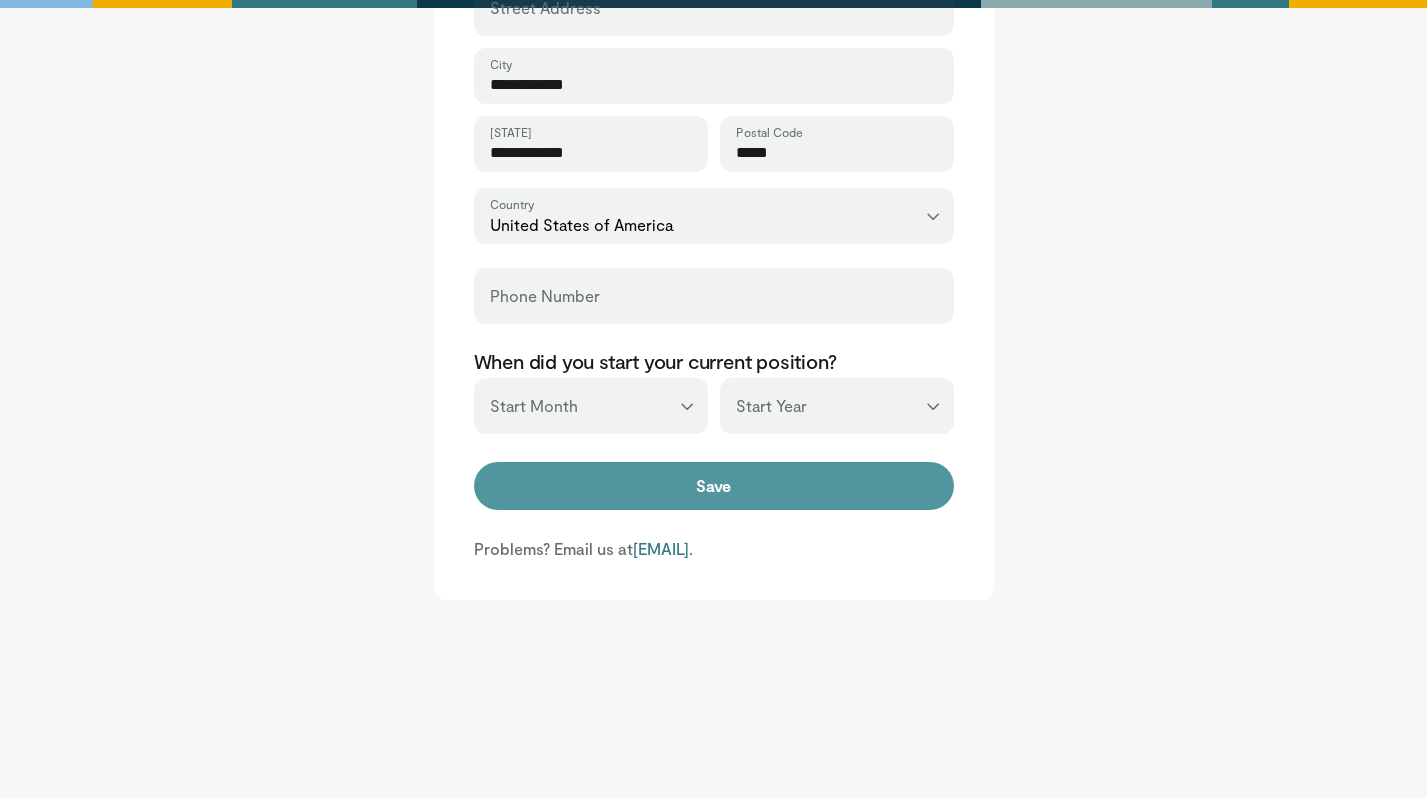 type on "**********" 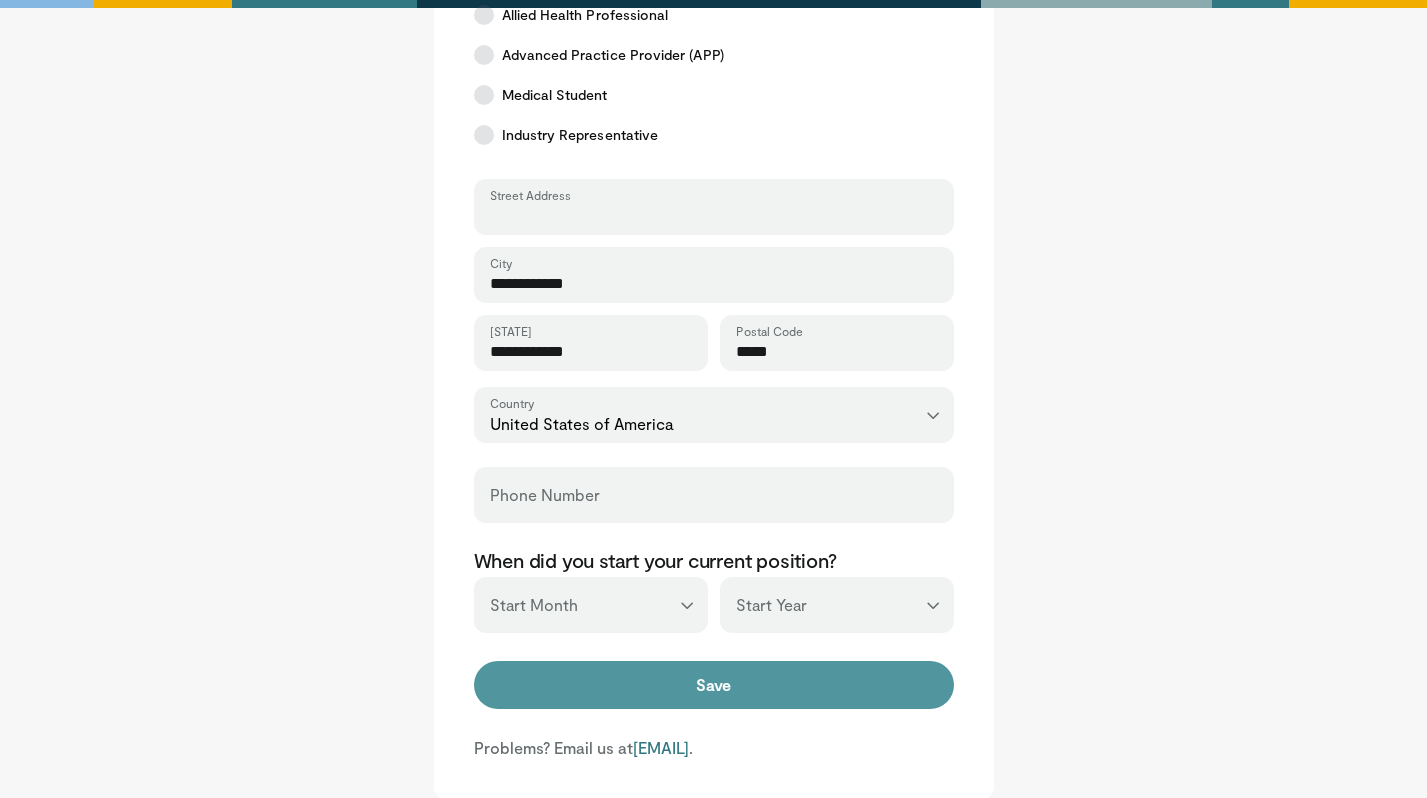 scroll, scrollTop: 564, scrollLeft: 0, axis: vertical 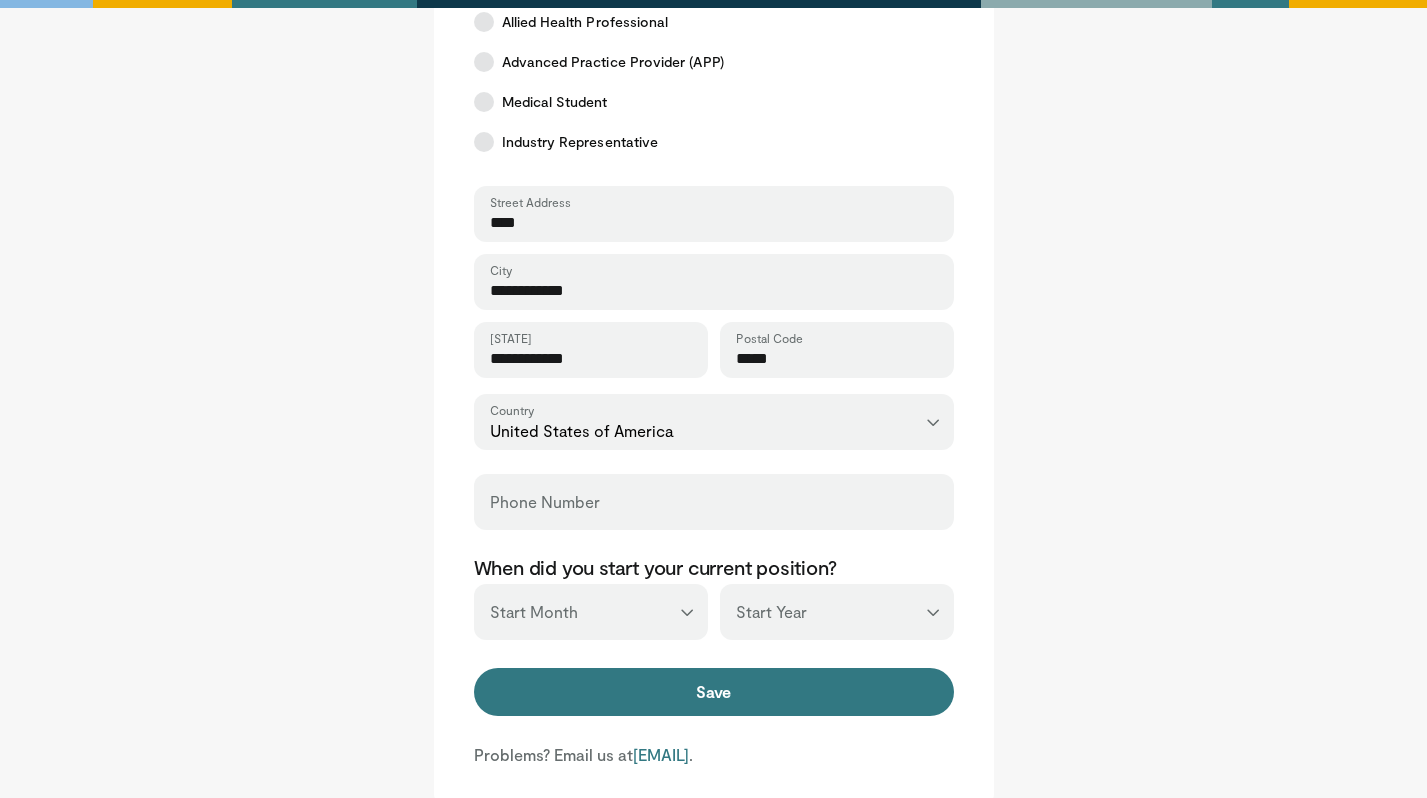 type on "**********" 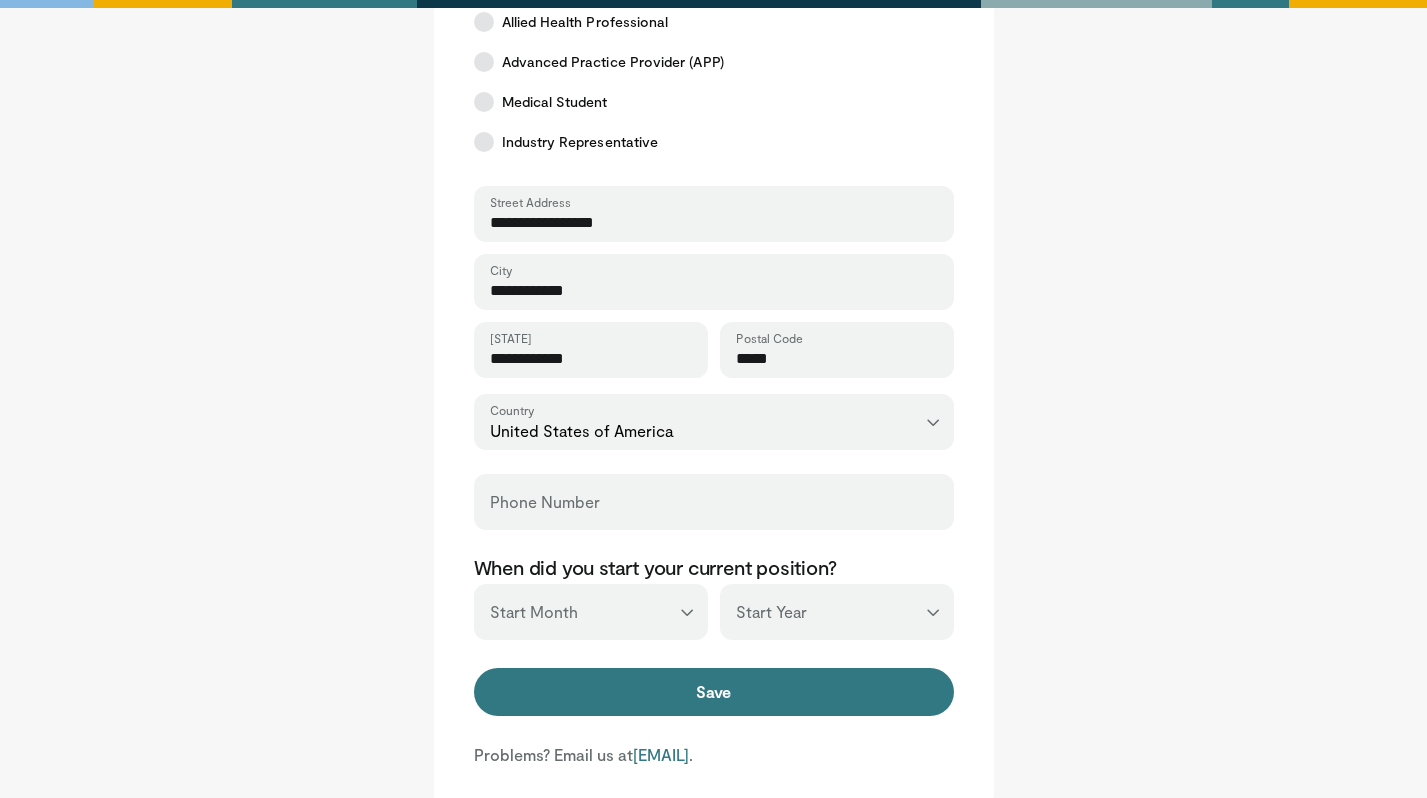 type on "*****" 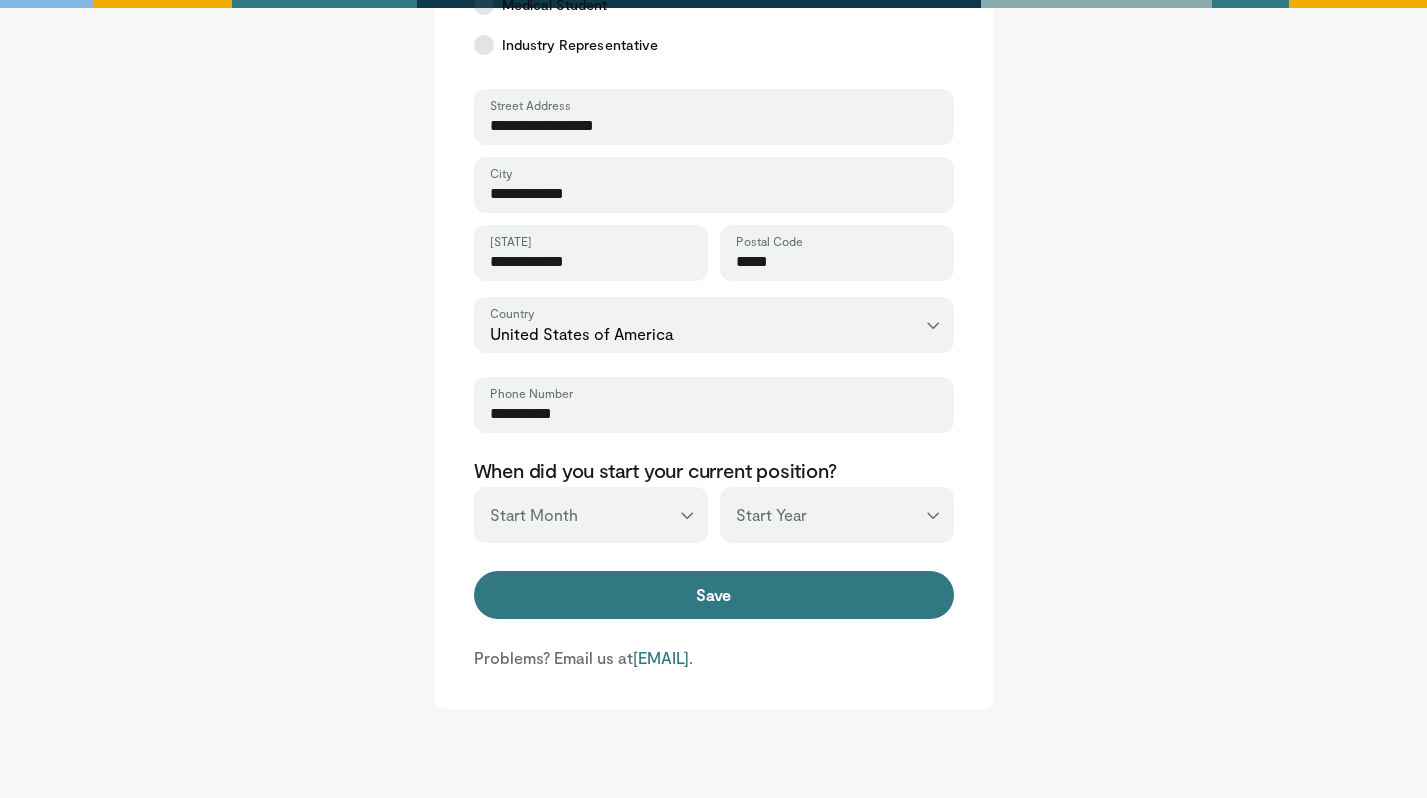 scroll, scrollTop: 662, scrollLeft: 0, axis: vertical 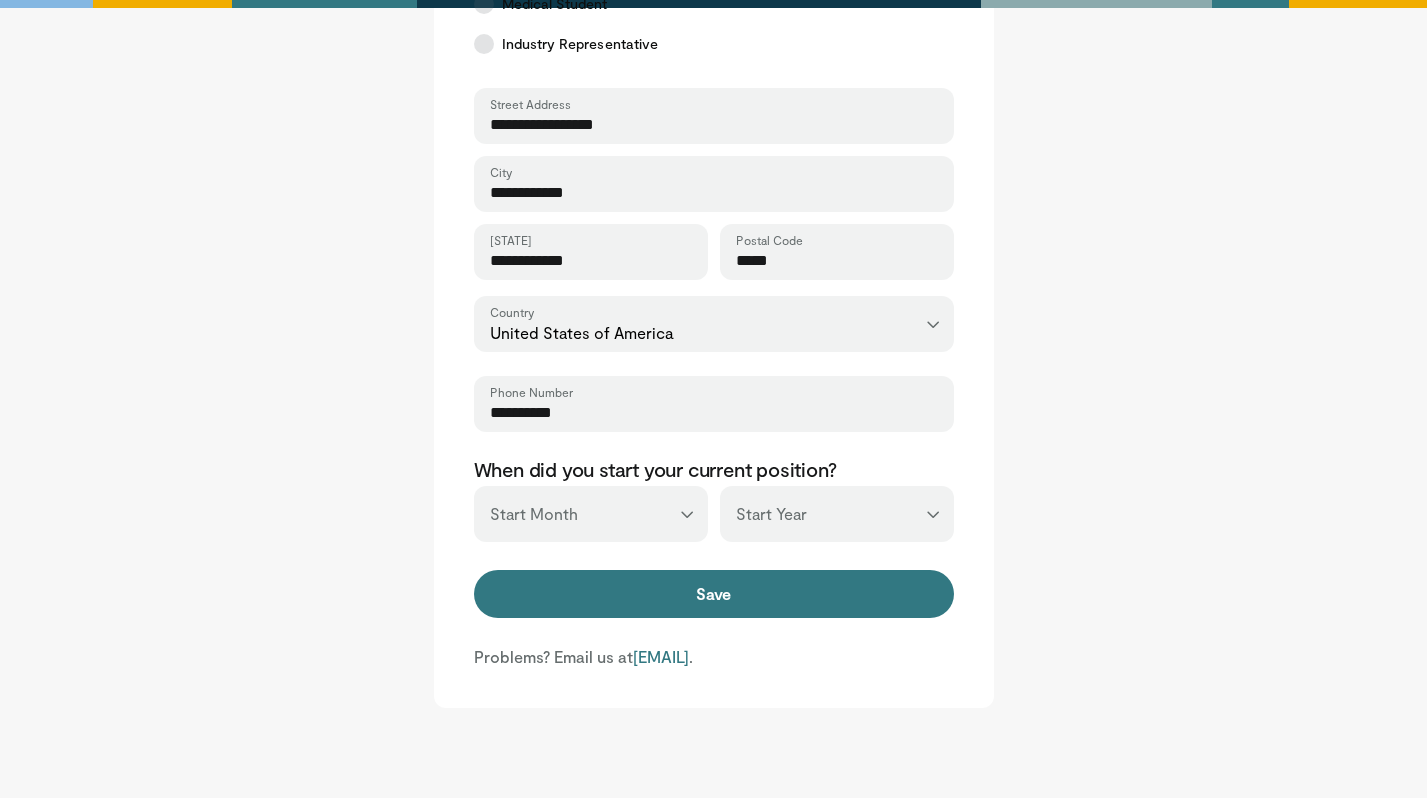 click on "***
*******
********
*****
*****
***
****
****
******
*********
*******
********
********" at bounding box center [591, 514] 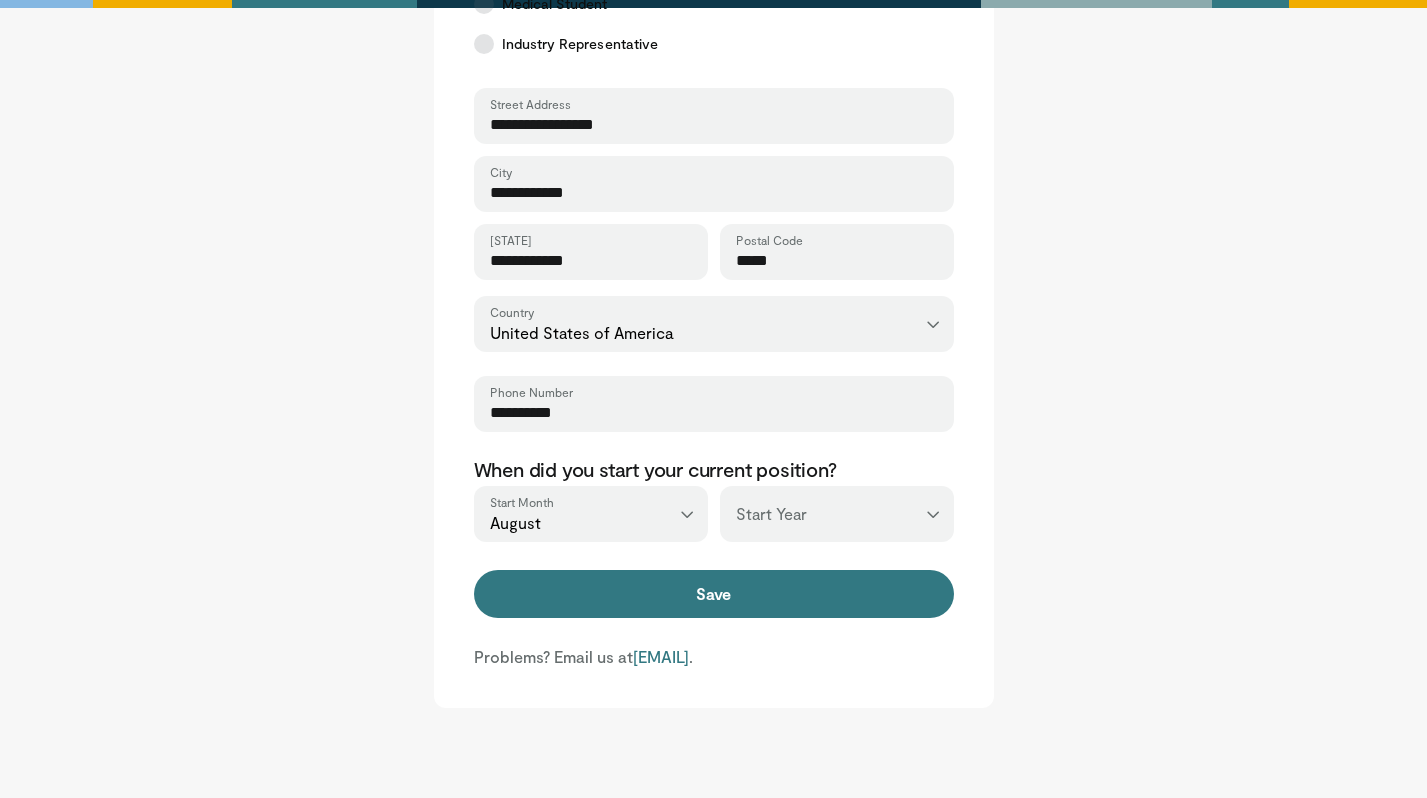 click on "***
****
****
****
****
****
****
****
****
****
****
****
****
****
****
****
****
****
****
****
****
****
****
****
****
****
****
****
****
**** **** **** **** ****" at bounding box center [837, 514] 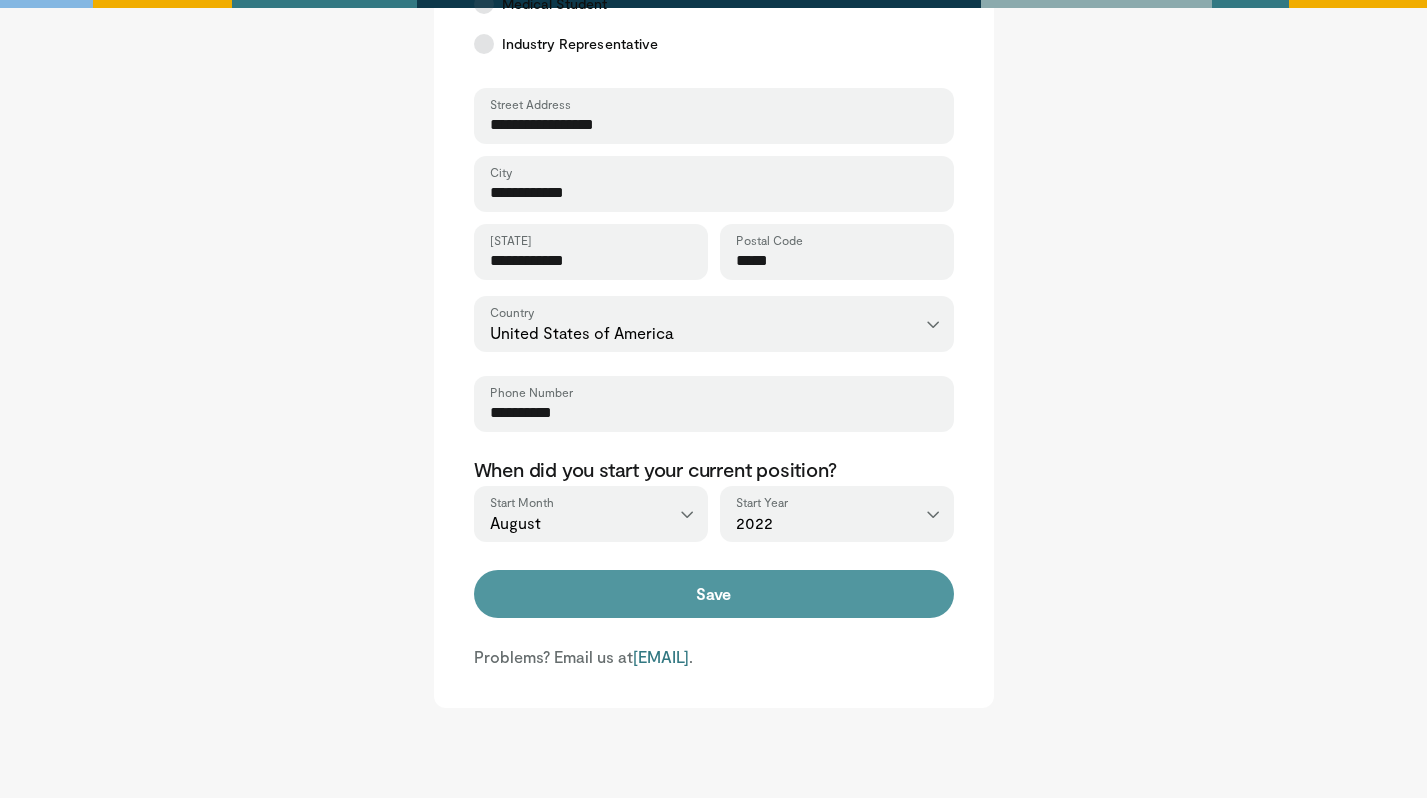 click on "Save" at bounding box center [714, 594] 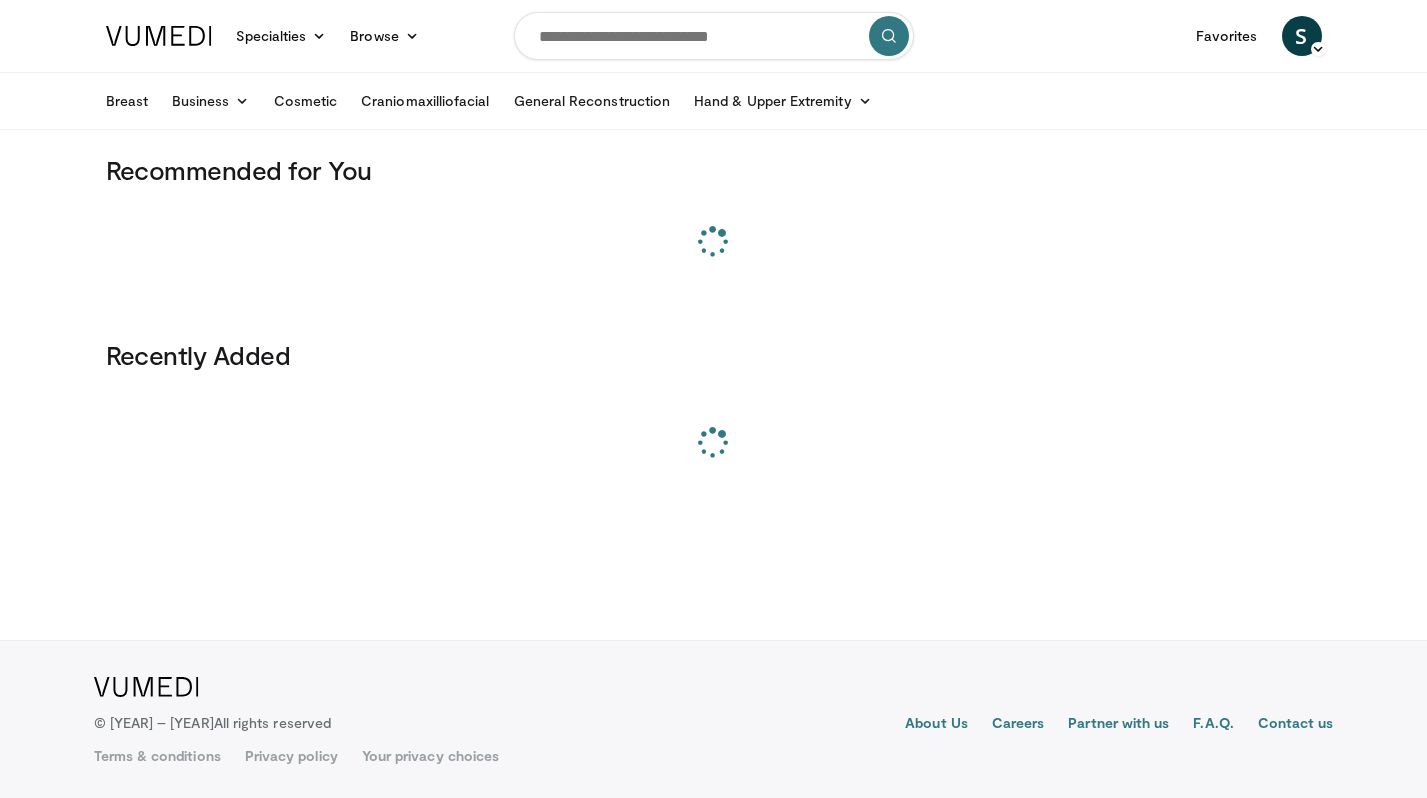 scroll, scrollTop: 0, scrollLeft: 0, axis: both 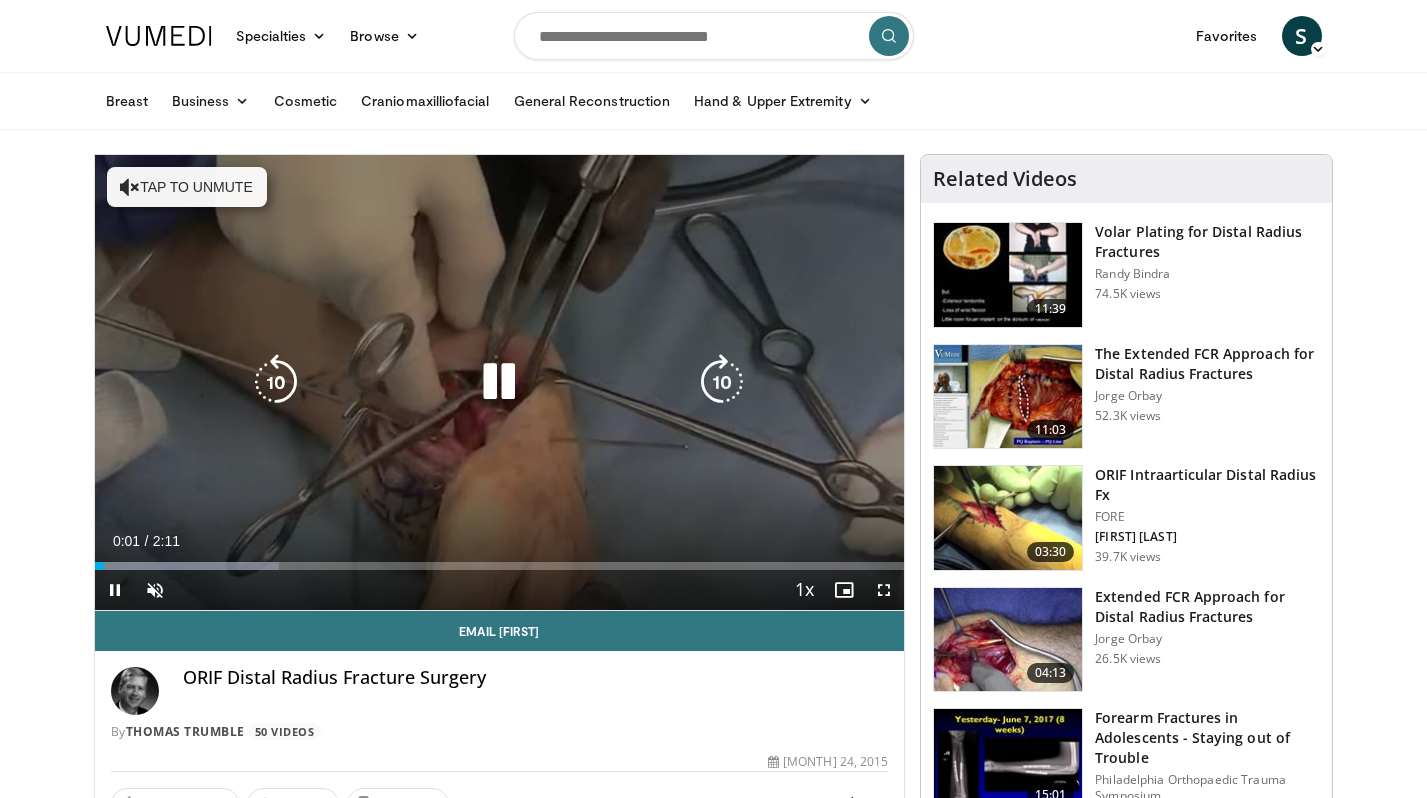 click on "10 seconds
Tap to unmute" at bounding box center [500, 382] 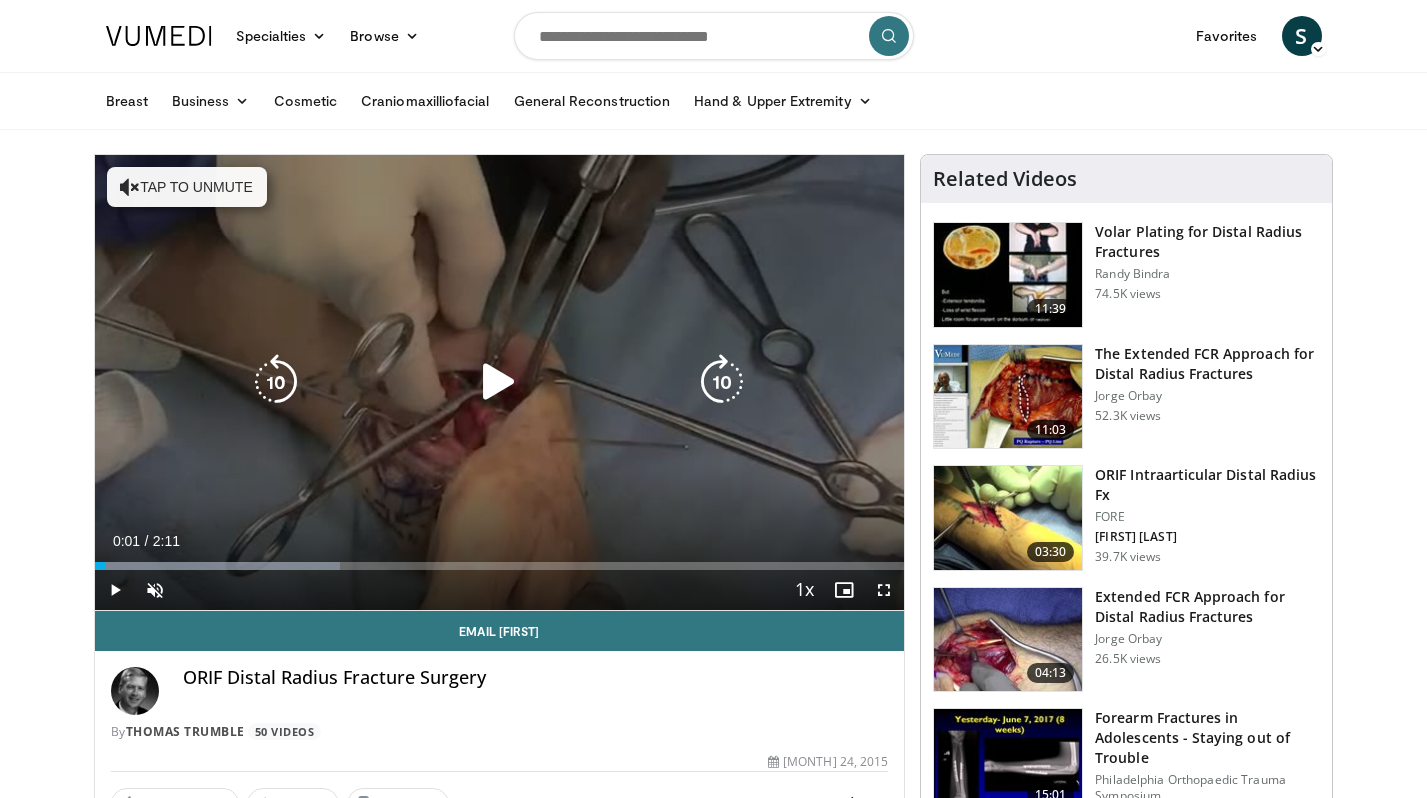 click on "10 seconds
Tap to unmute" at bounding box center (500, 382) 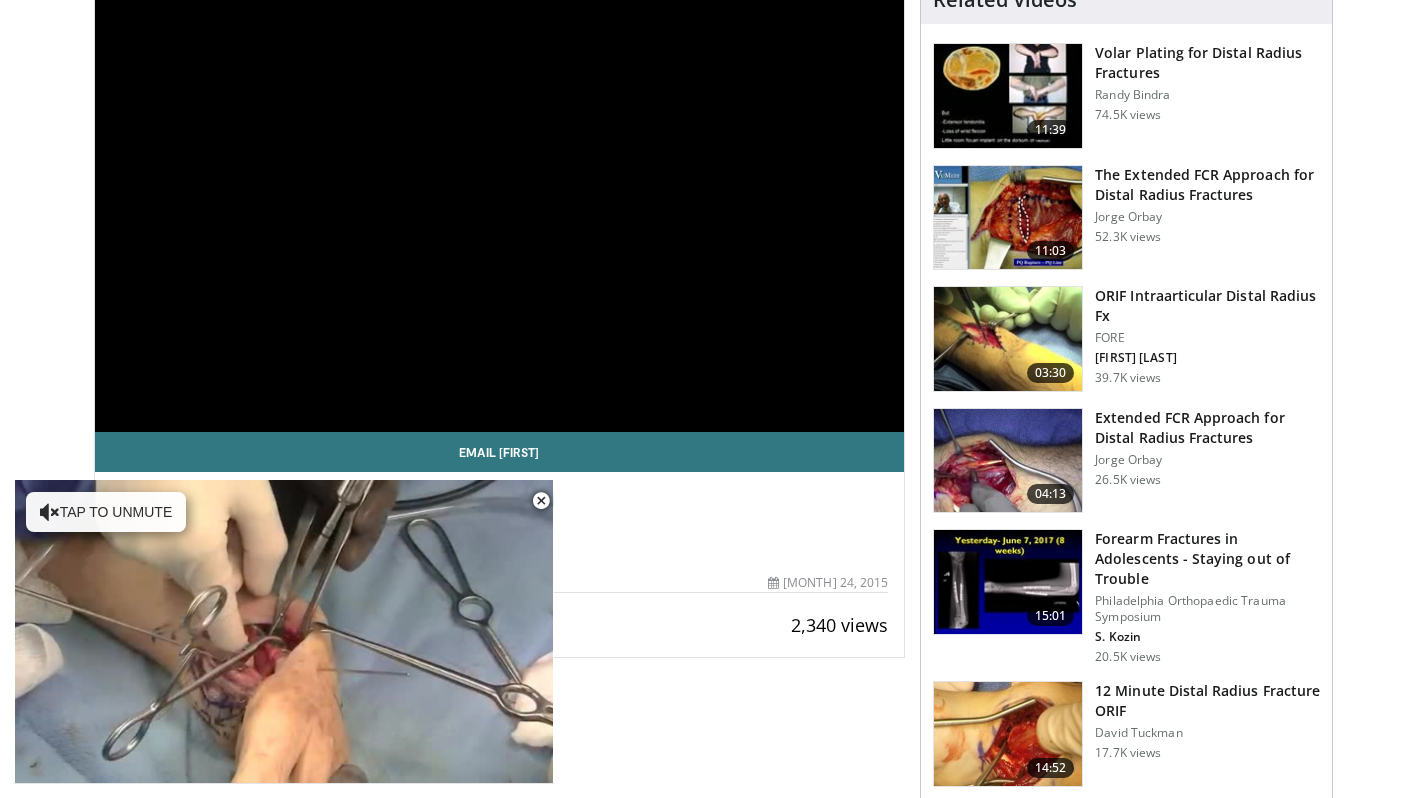 scroll, scrollTop: 0, scrollLeft: 0, axis: both 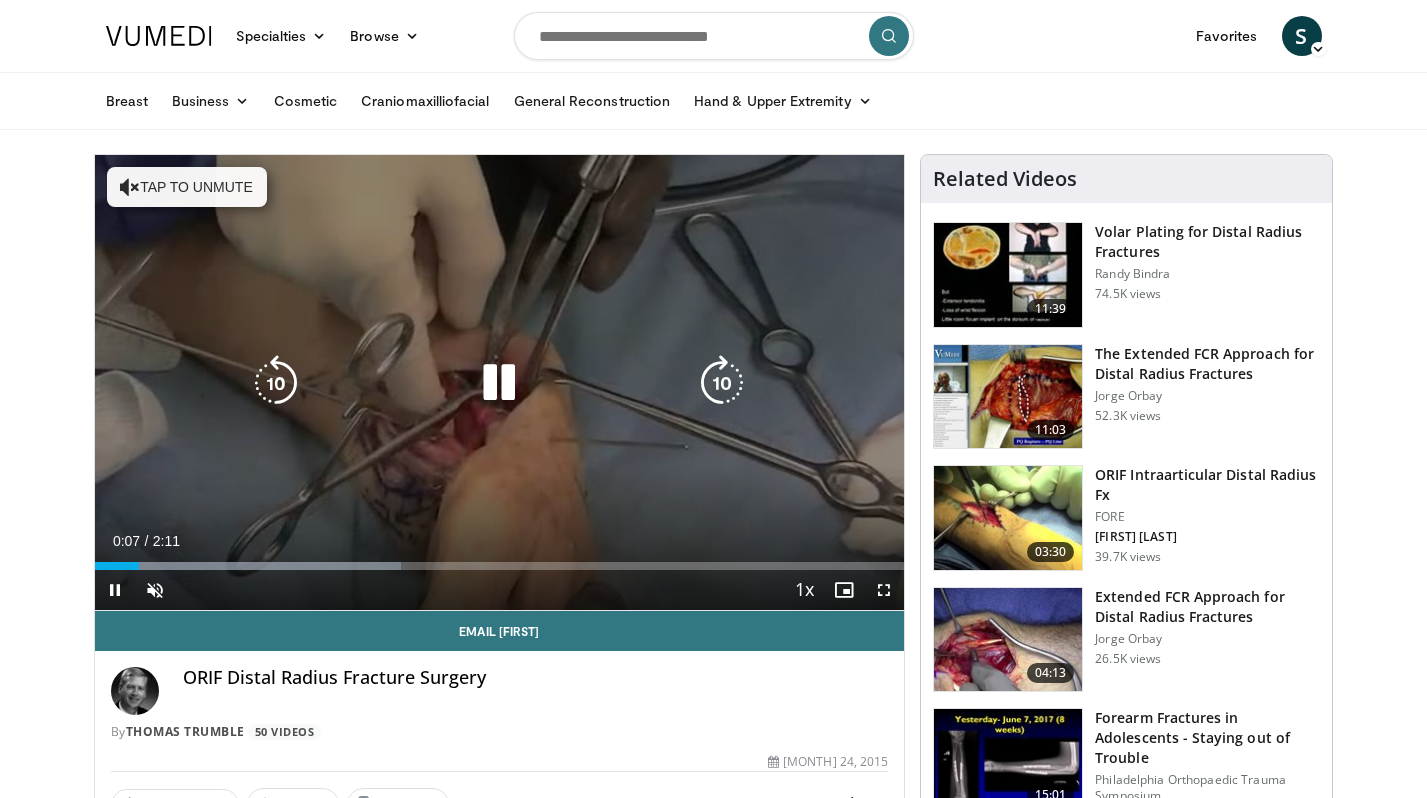 click on "Tap to unmute" at bounding box center (187, 187) 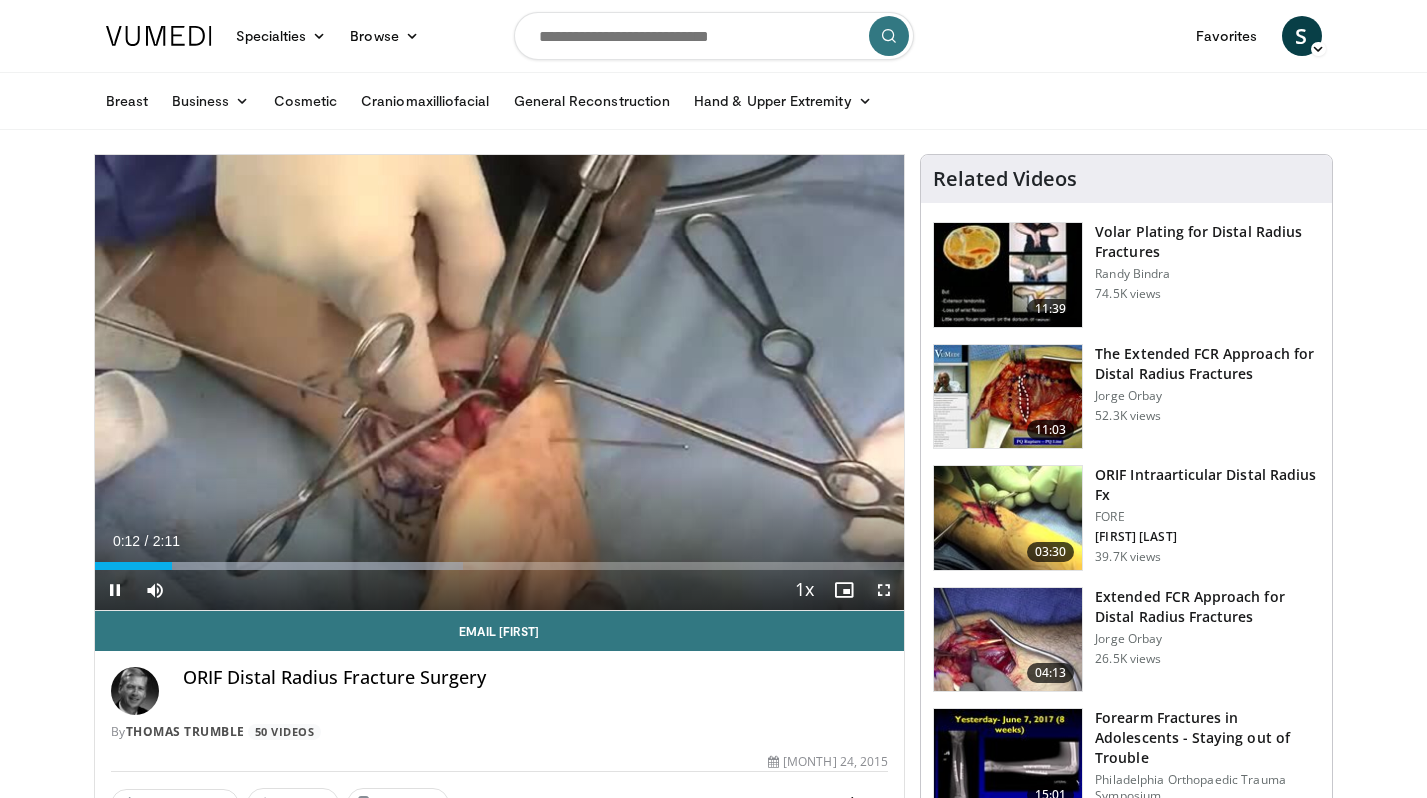 click at bounding box center [884, 590] 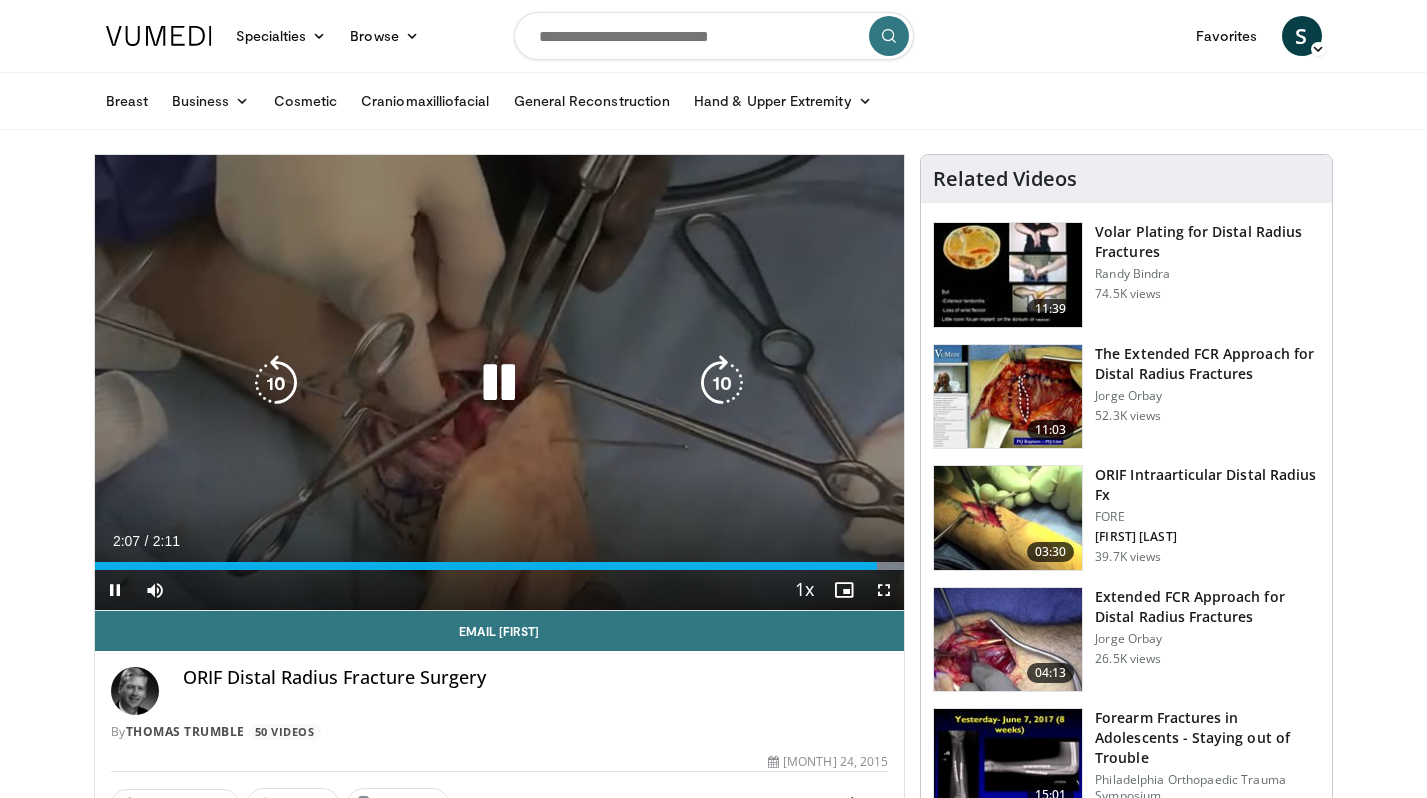 click at bounding box center [499, 383] 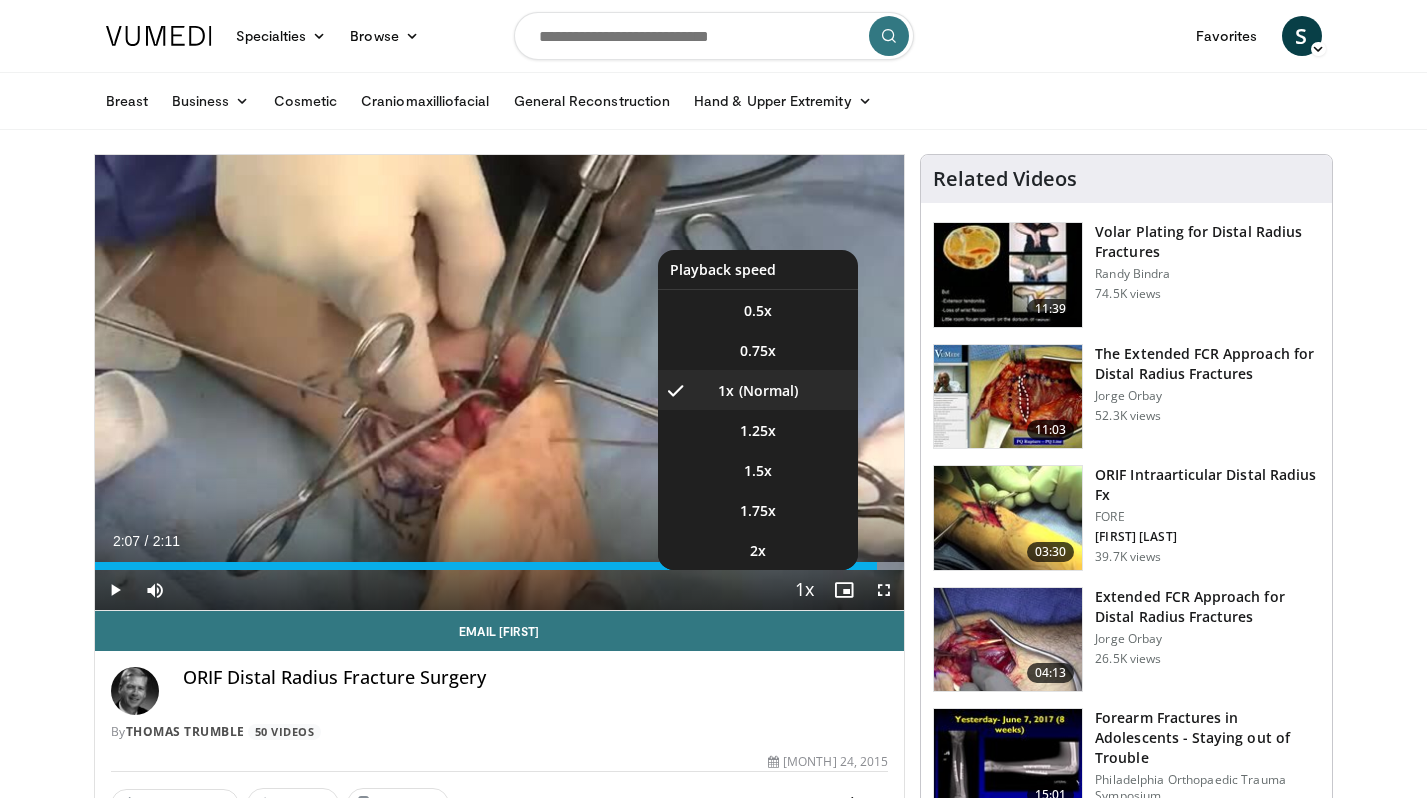type 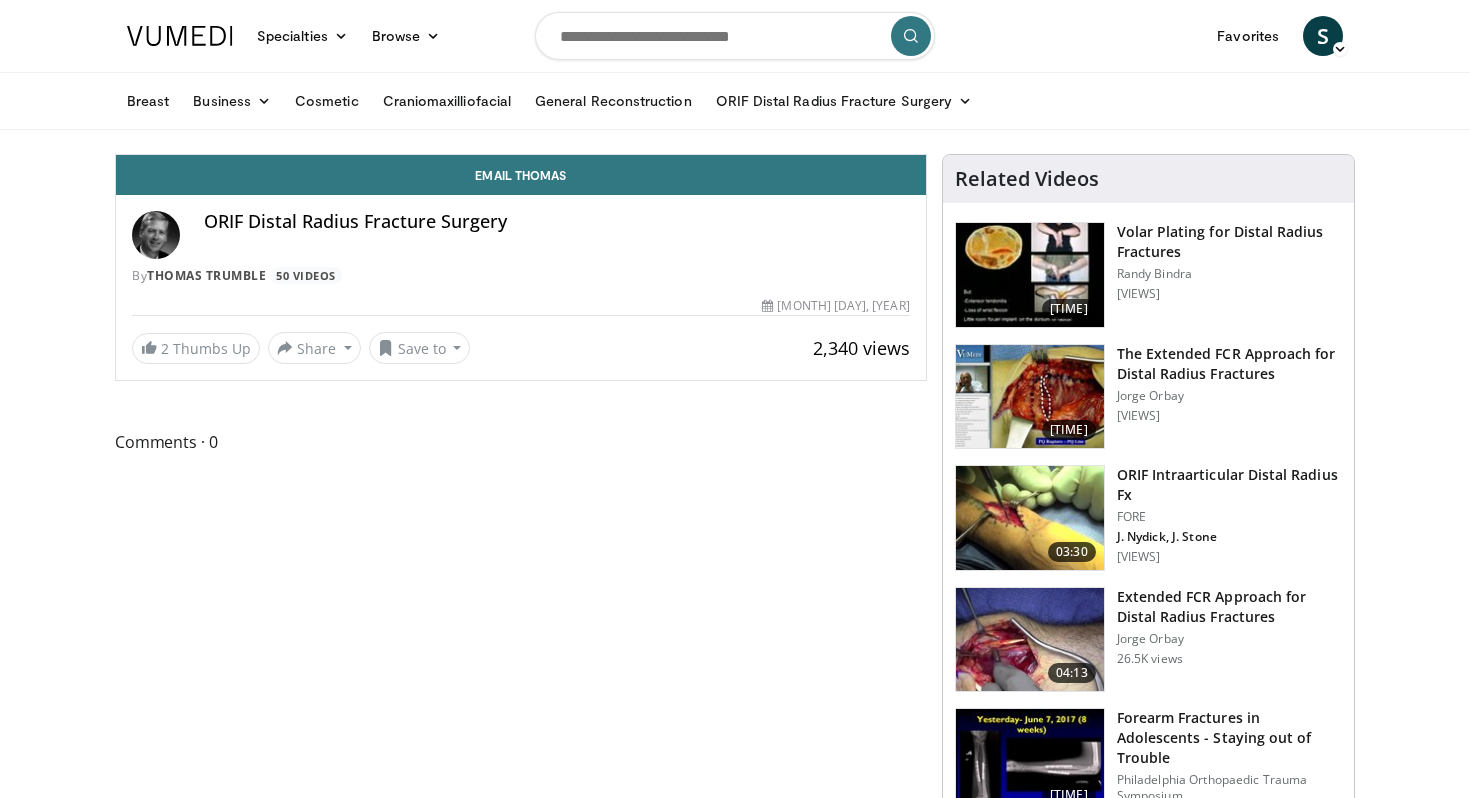 scroll, scrollTop: 0, scrollLeft: 0, axis: both 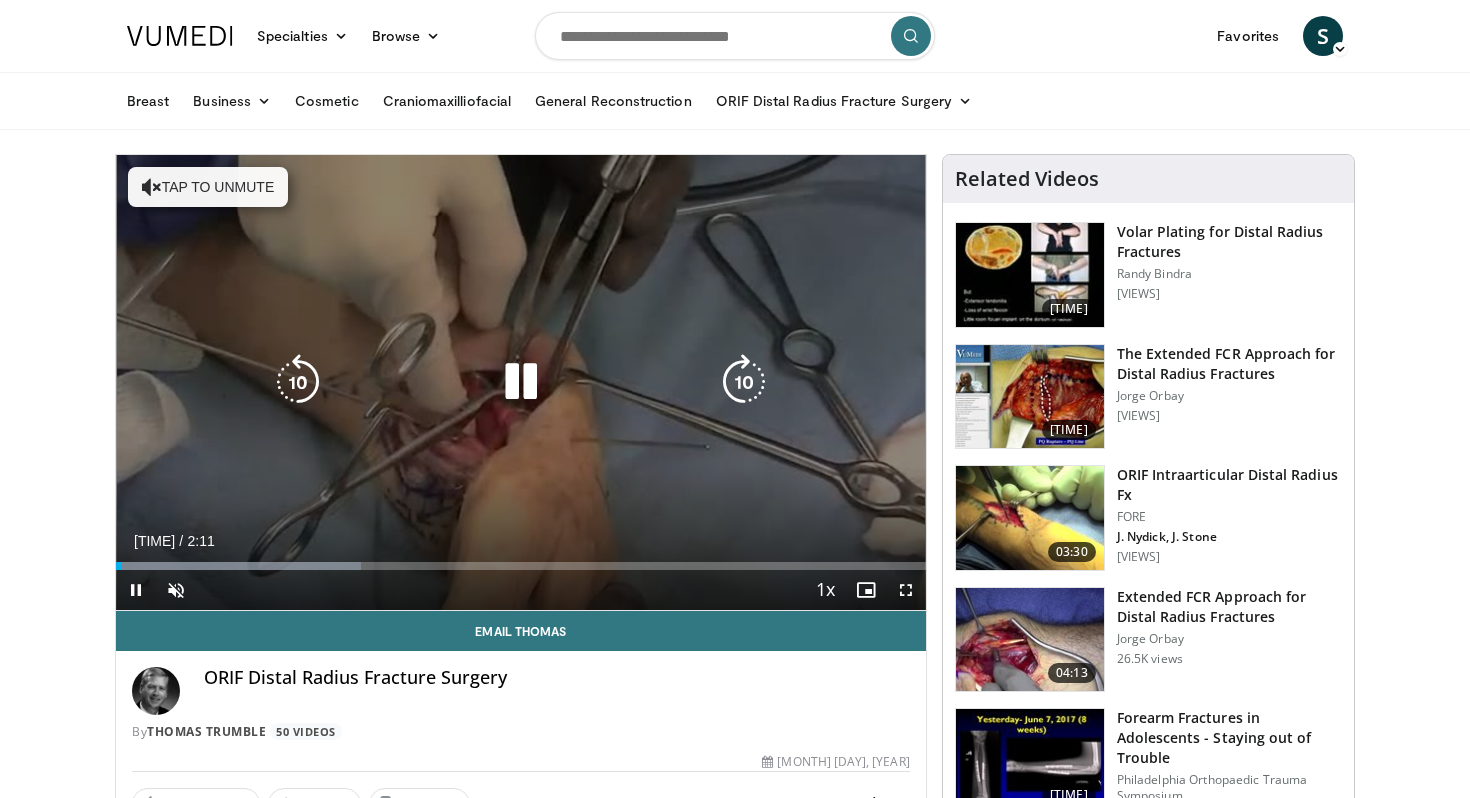 click at bounding box center [521, 382] 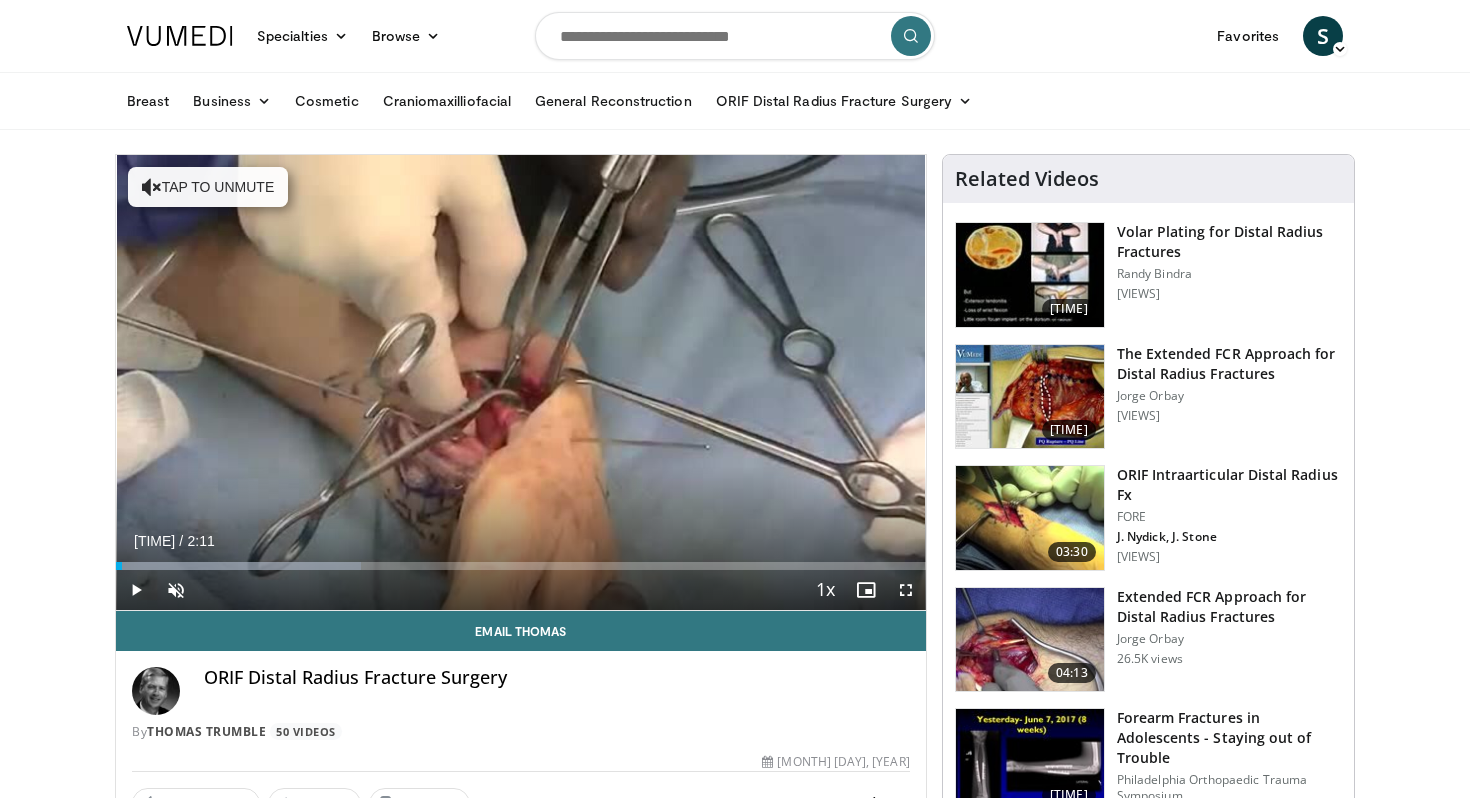 click at bounding box center (735, 36) 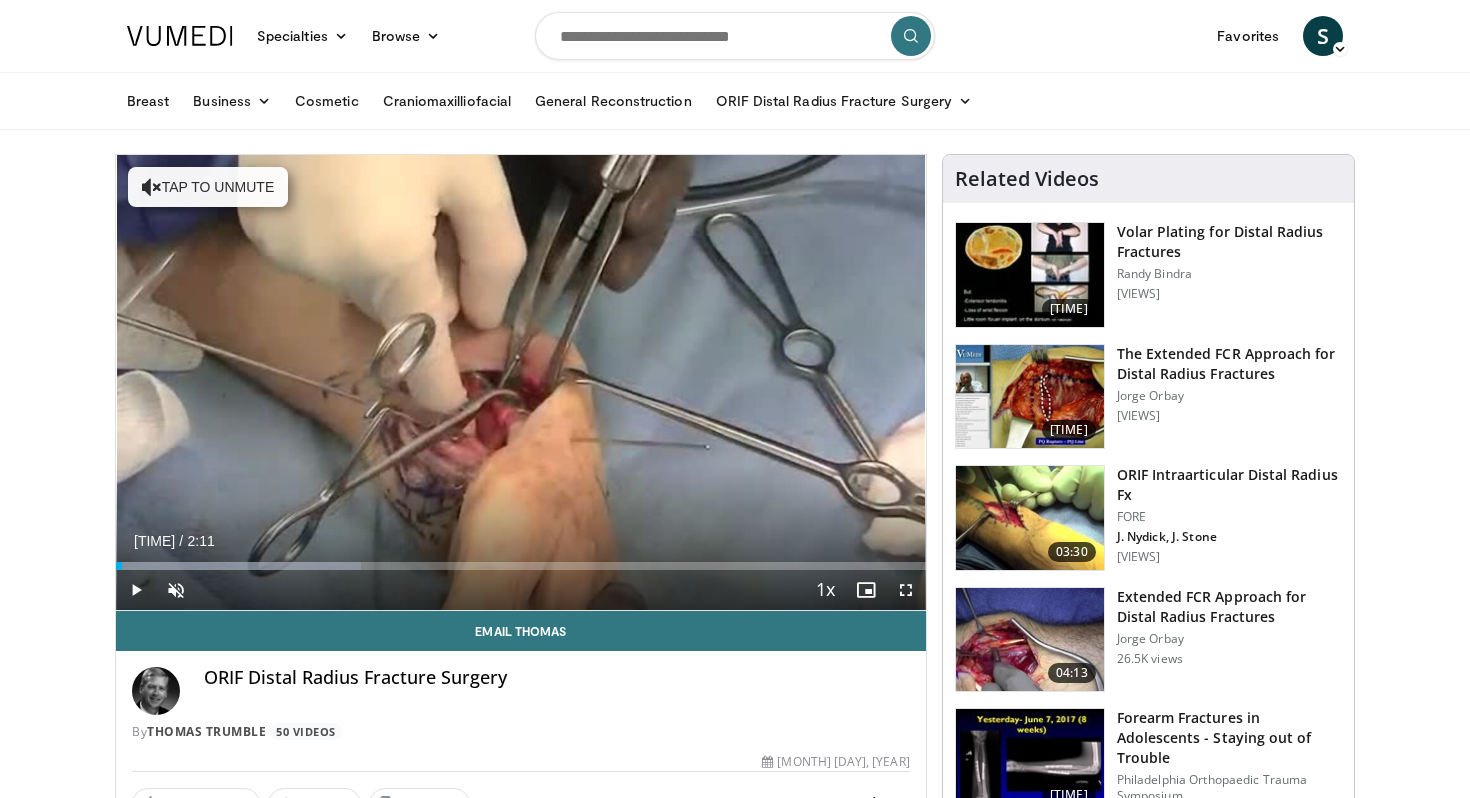 paste on "**********" 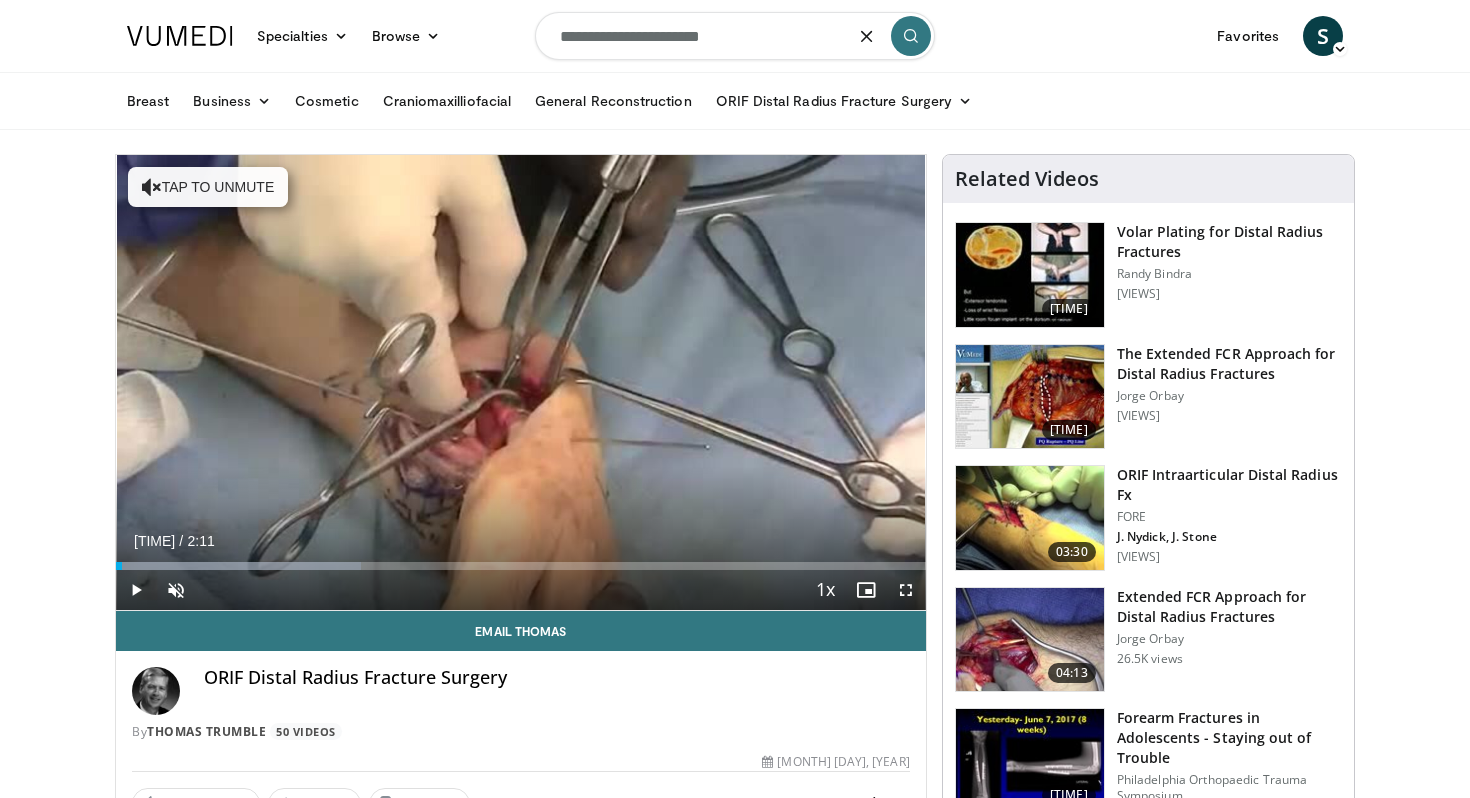 drag, startPoint x: 742, startPoint y: 38, endPoint x: 486, endPoint y: 39, distance: 256.00195 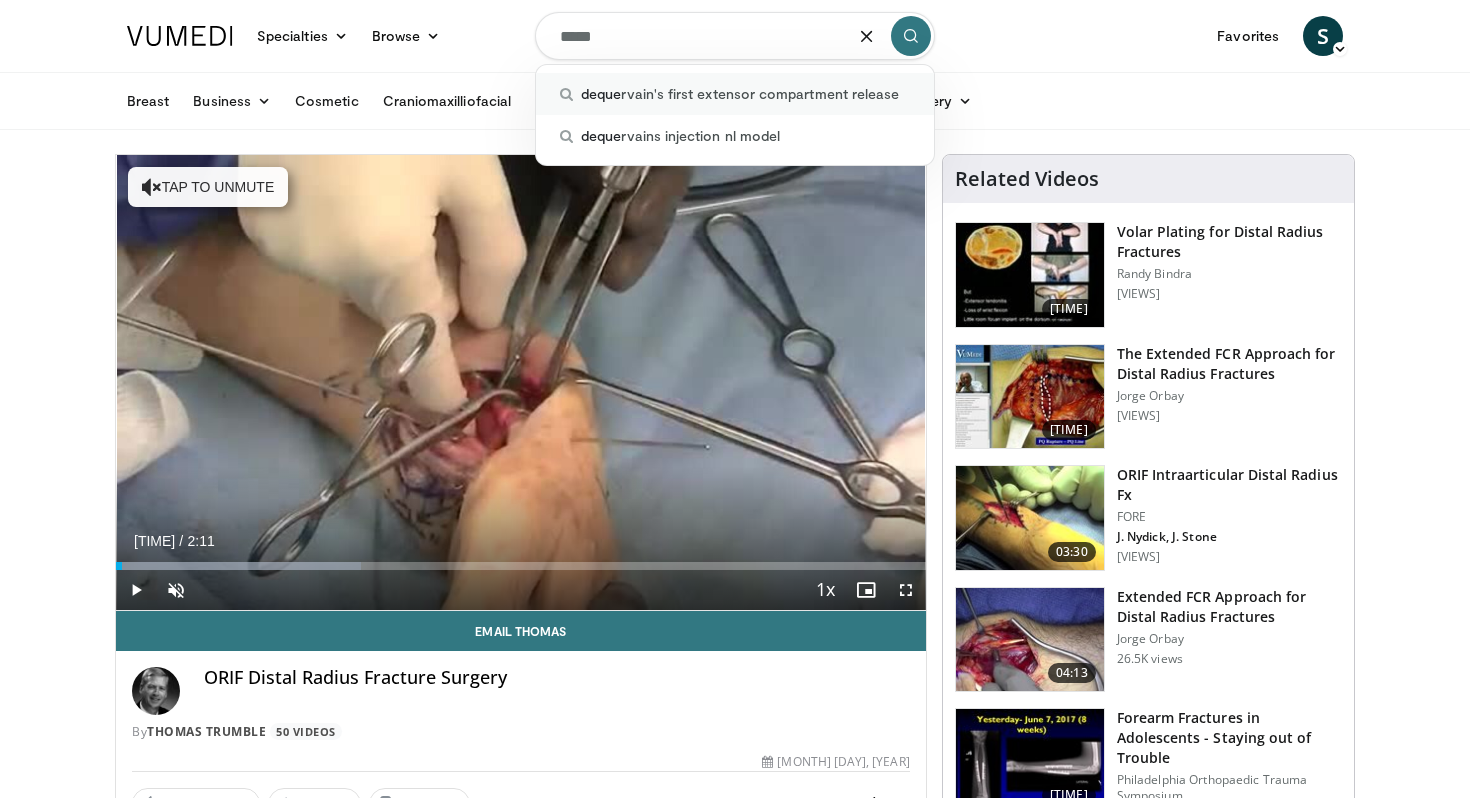 type on "*****" 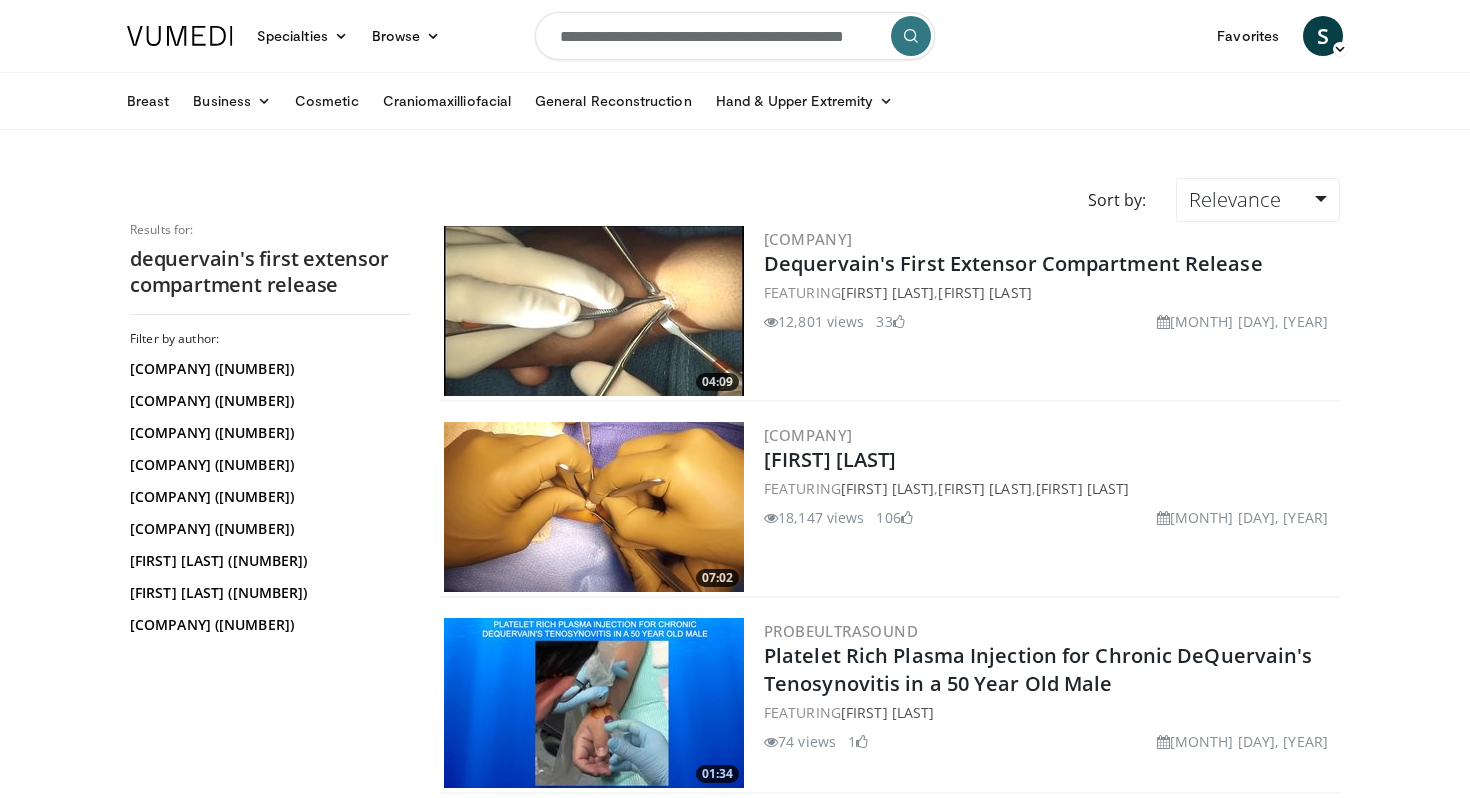 scroll, scrollTop: 0, scrollLeft: 0, axis: both 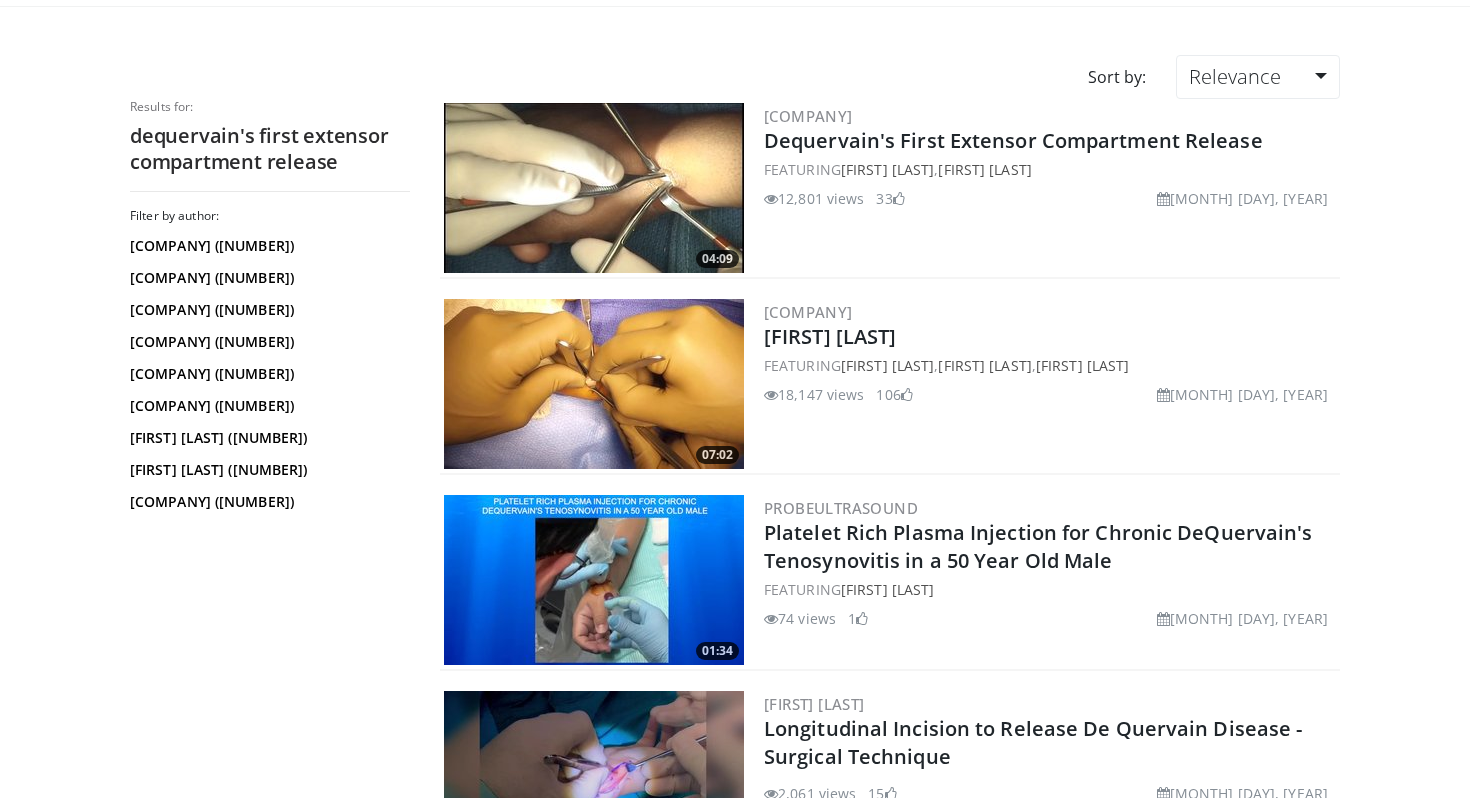click at bounding box center [594, 384] 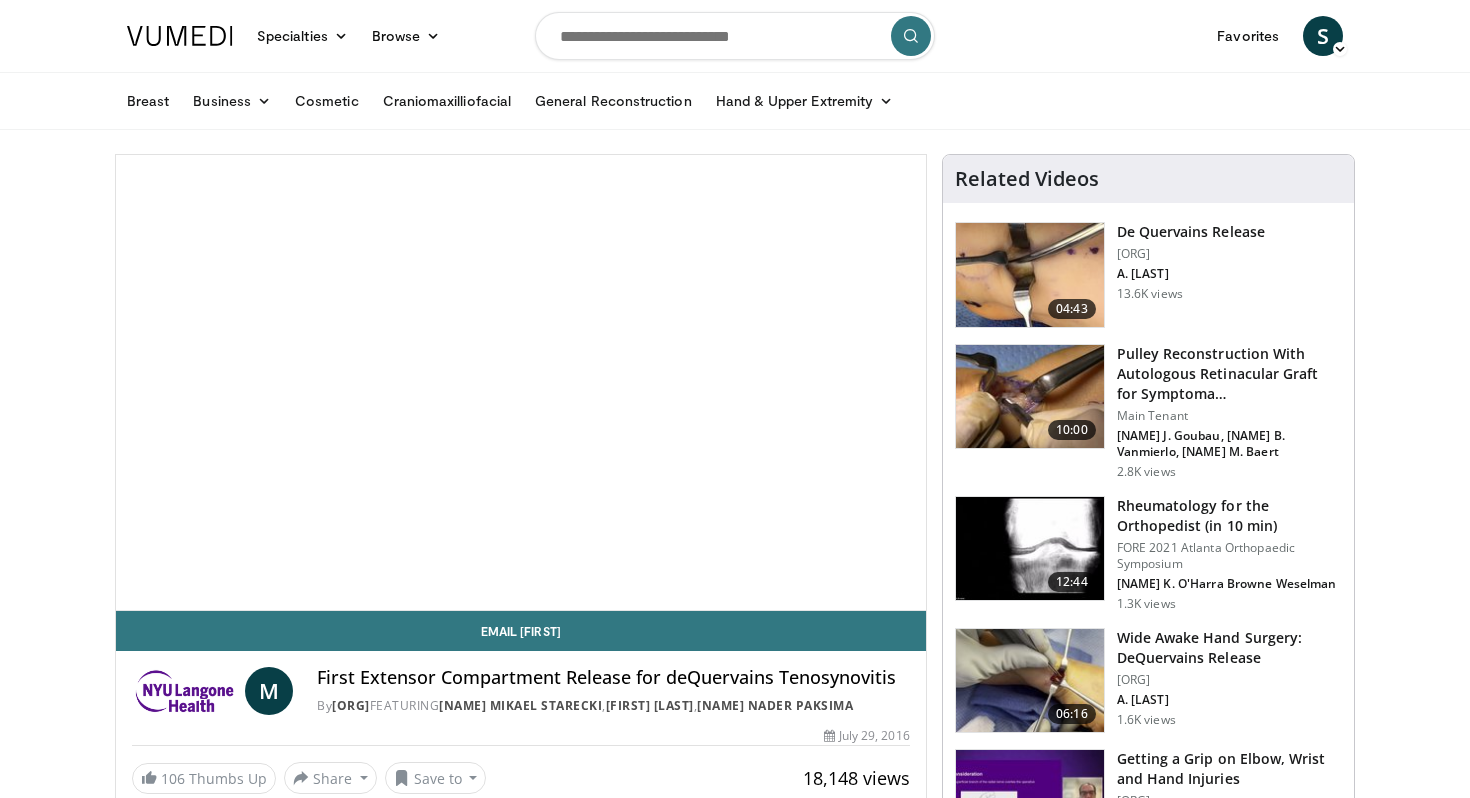 scroll, scrollTop: 0, scrollLeft: 0, axis: both 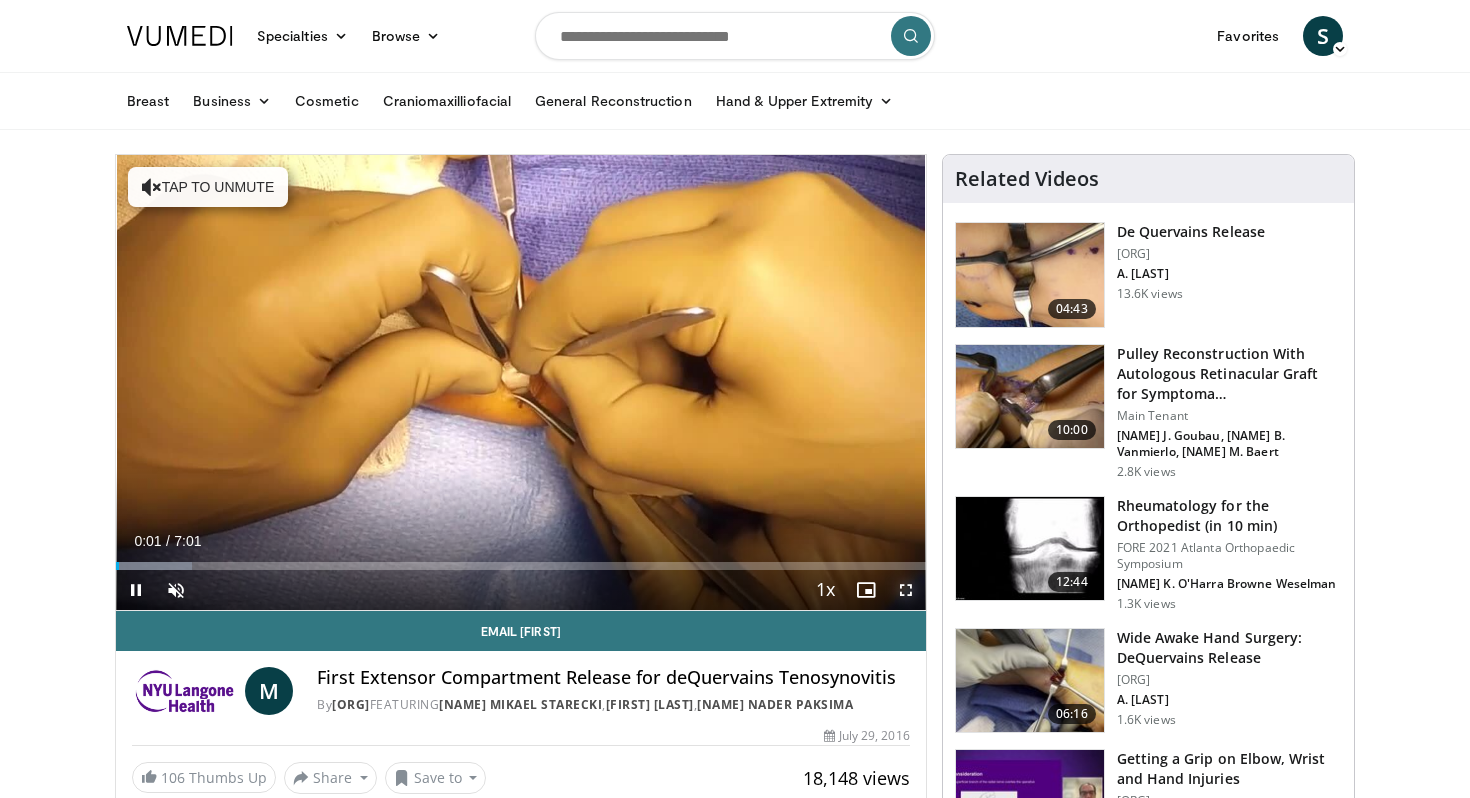 click at bounding box center [906, 590] 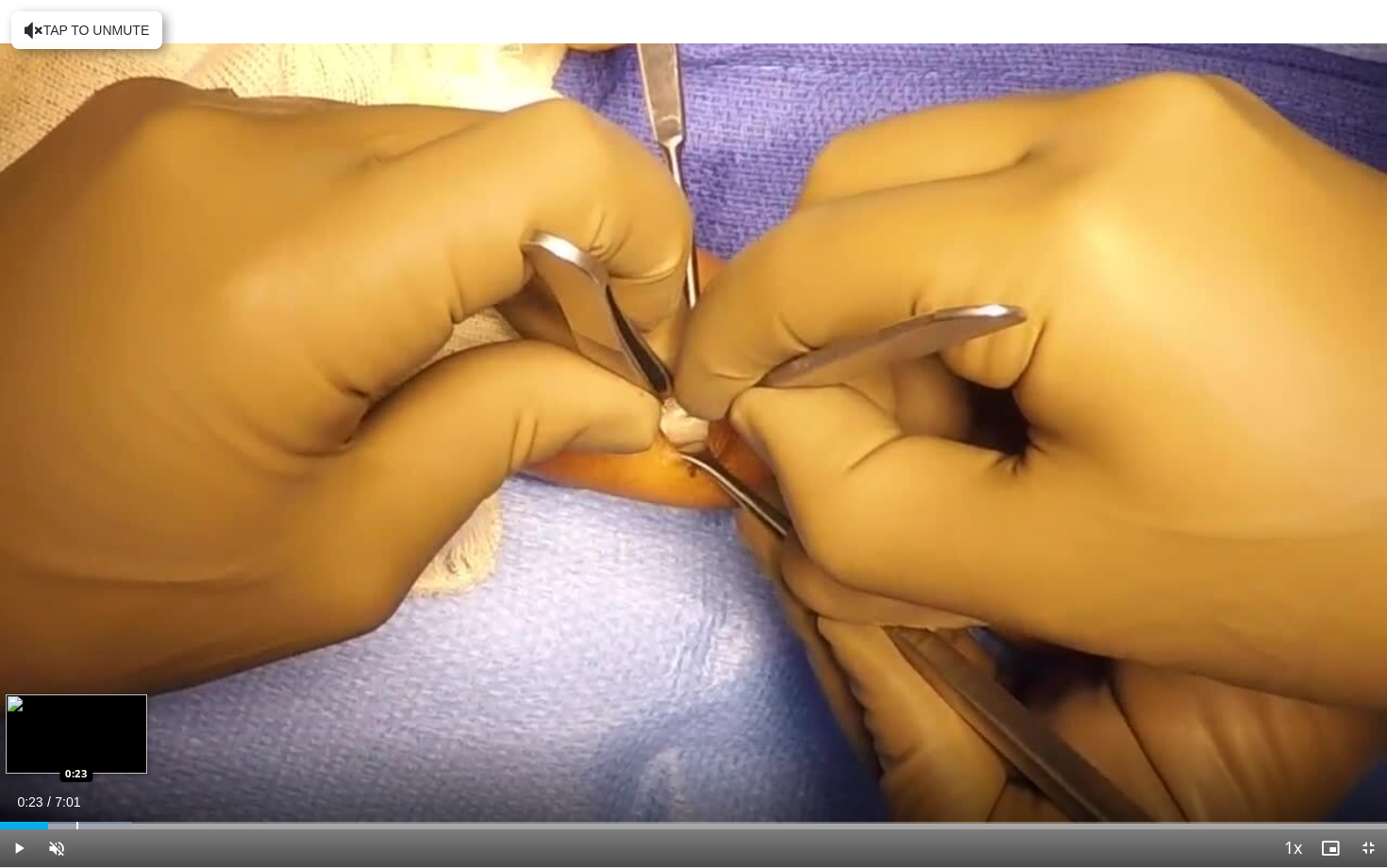 click at bounding box center [77, 826] 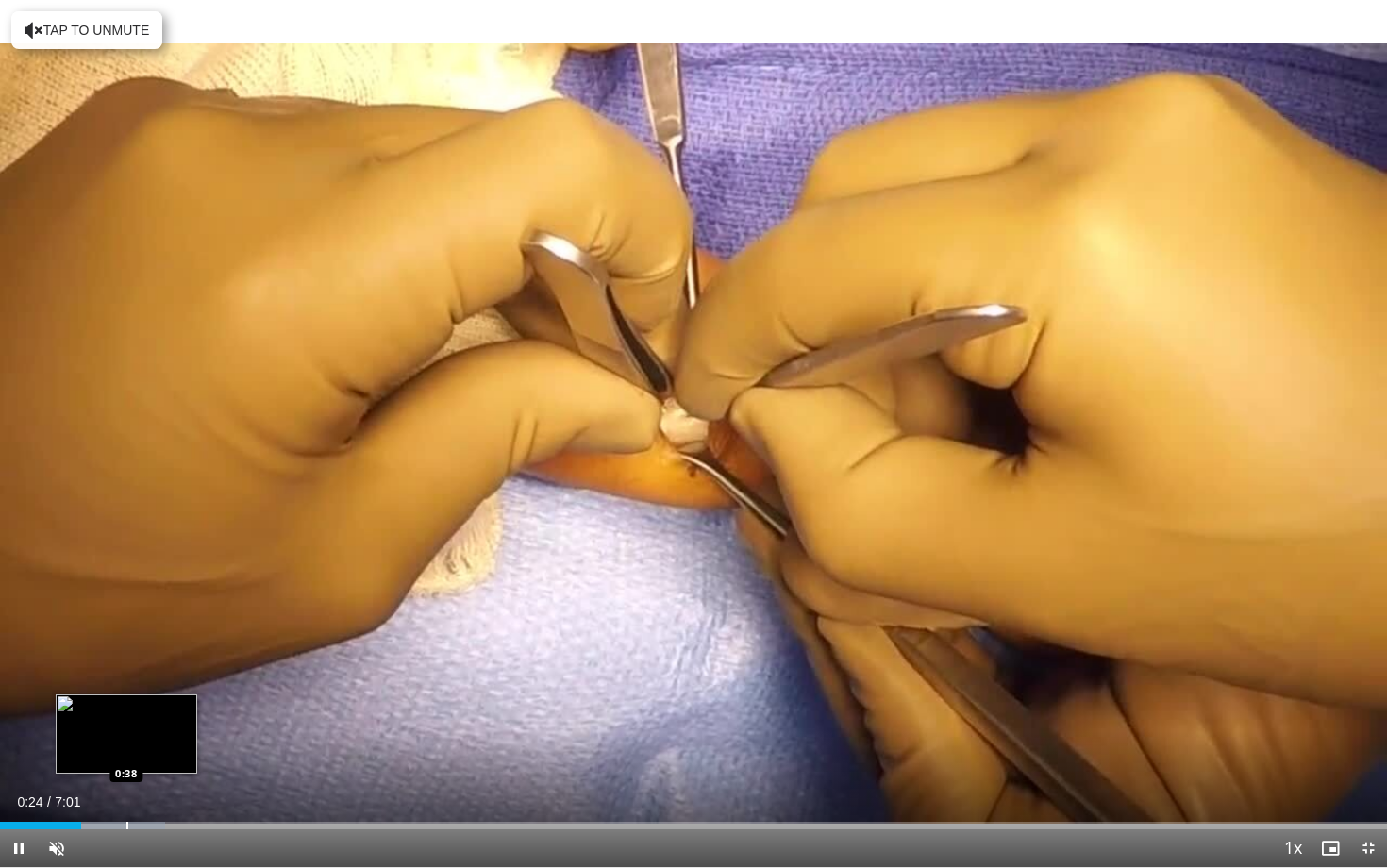 click at bounding box center (127, 826) 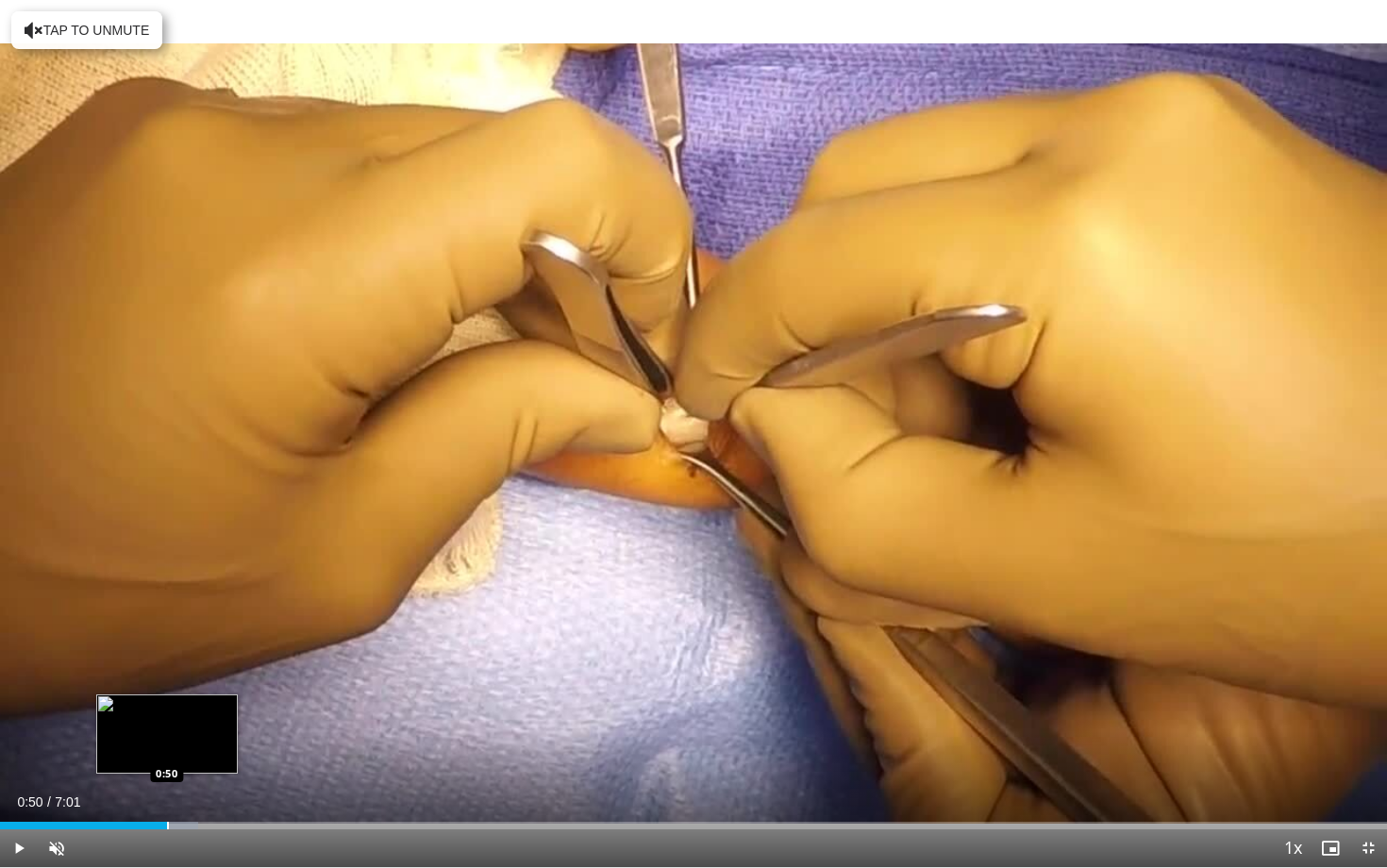 click at bounding box center (168, 826) 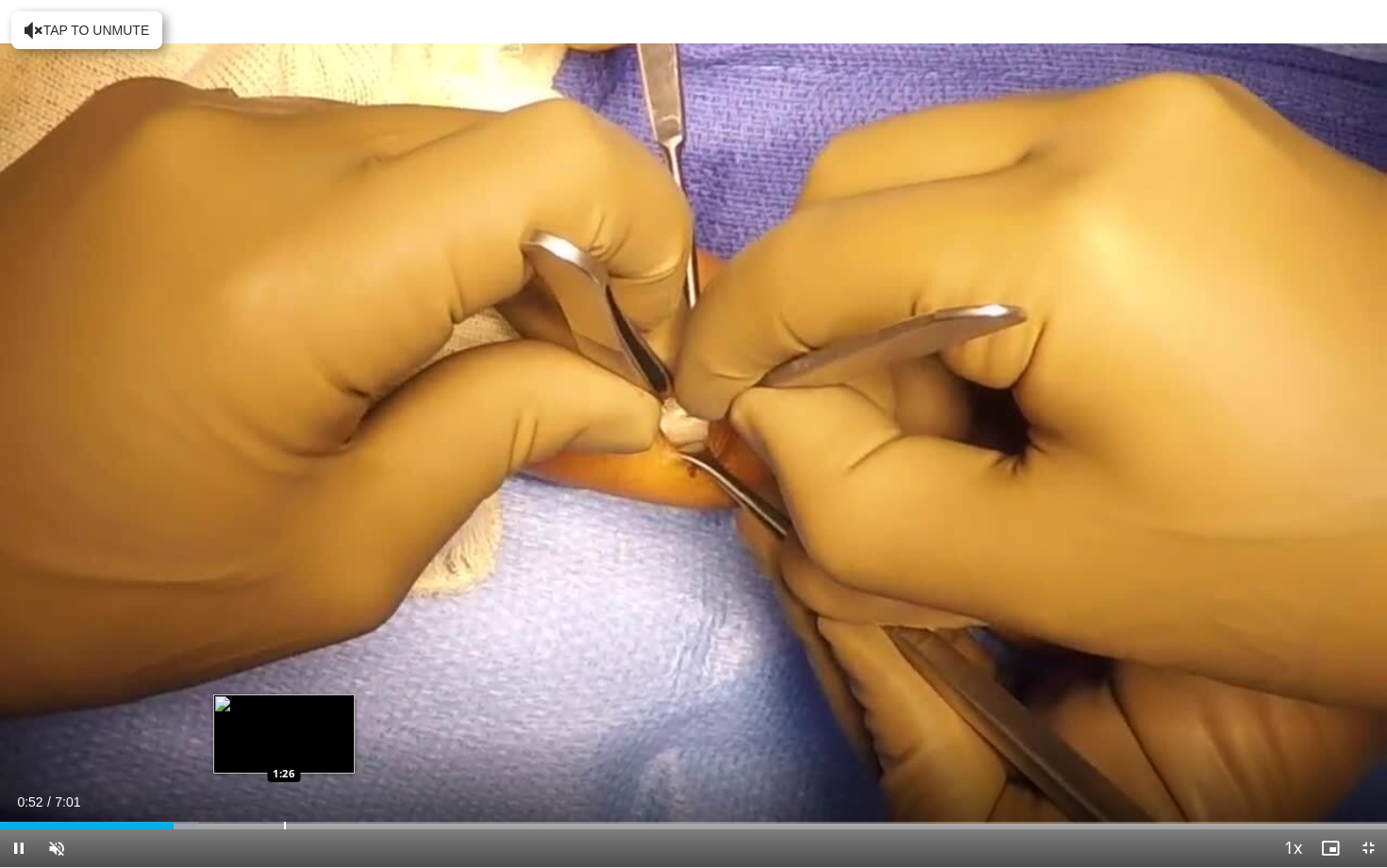 click at bounding box center [285, 826] 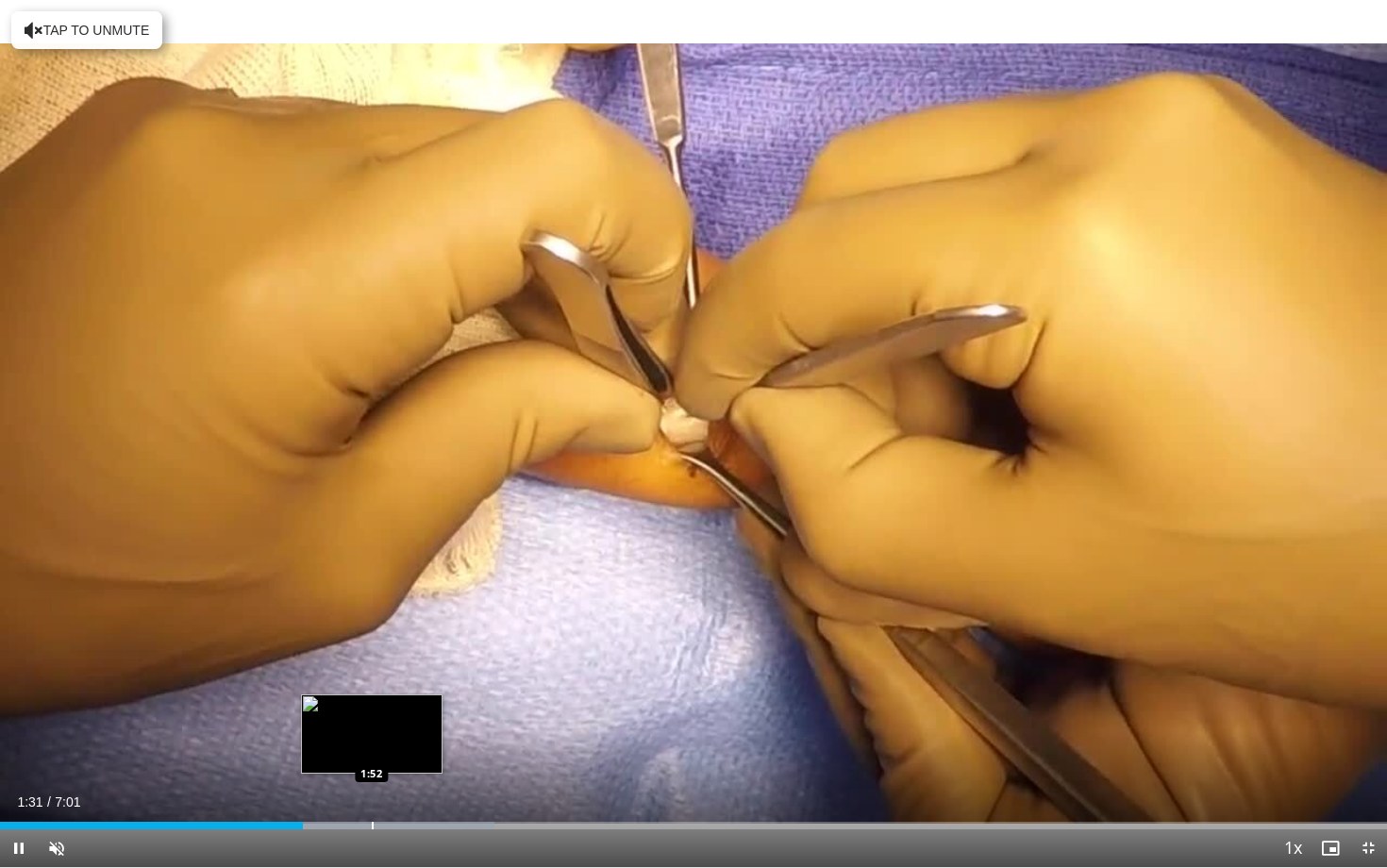 click at bounding box center [373, 826] 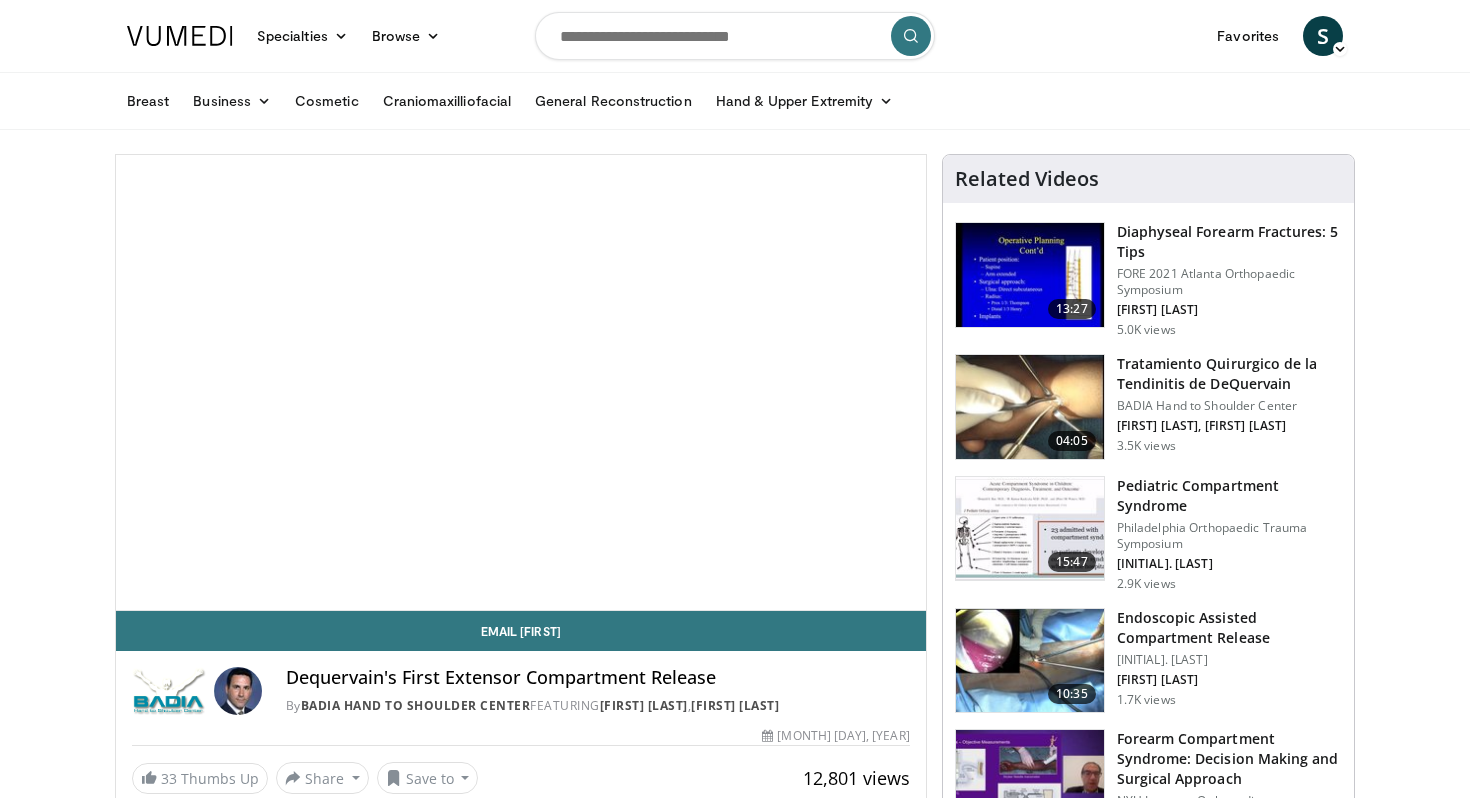 scroll, scrollTop: 0, scrollLeft: 0, axis: both 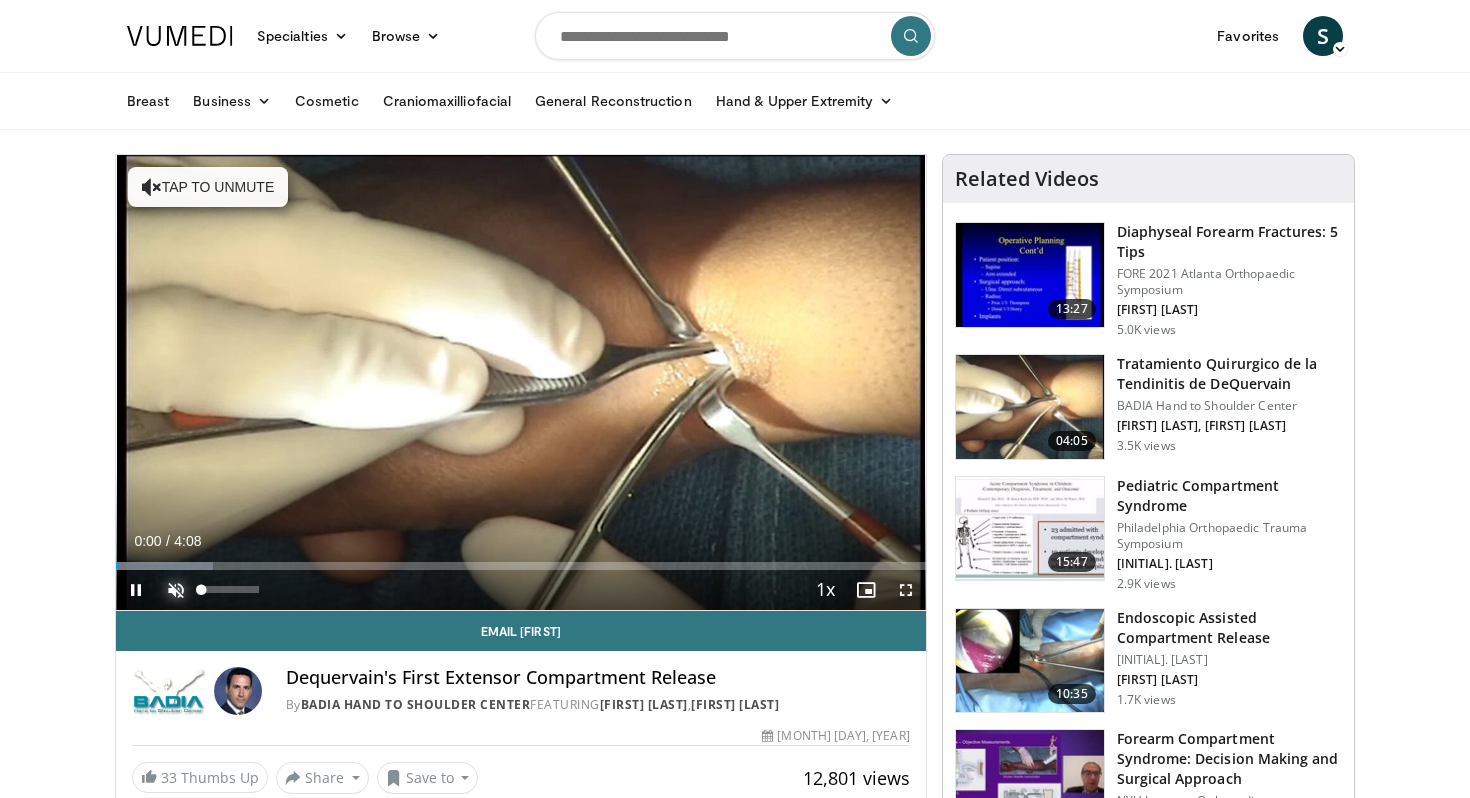 click at bounding box center (176, 590) 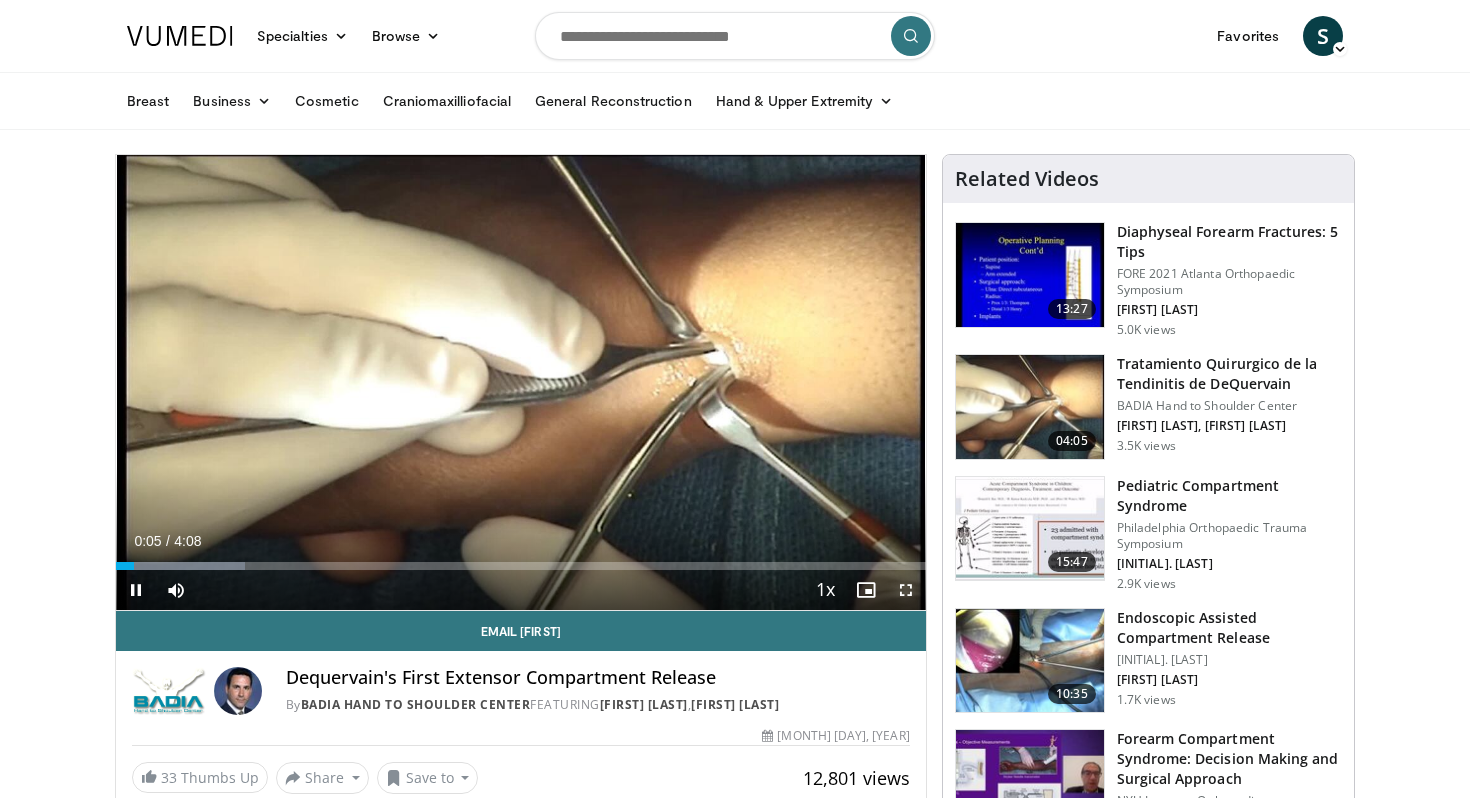 click at bounding box center [906, 590] 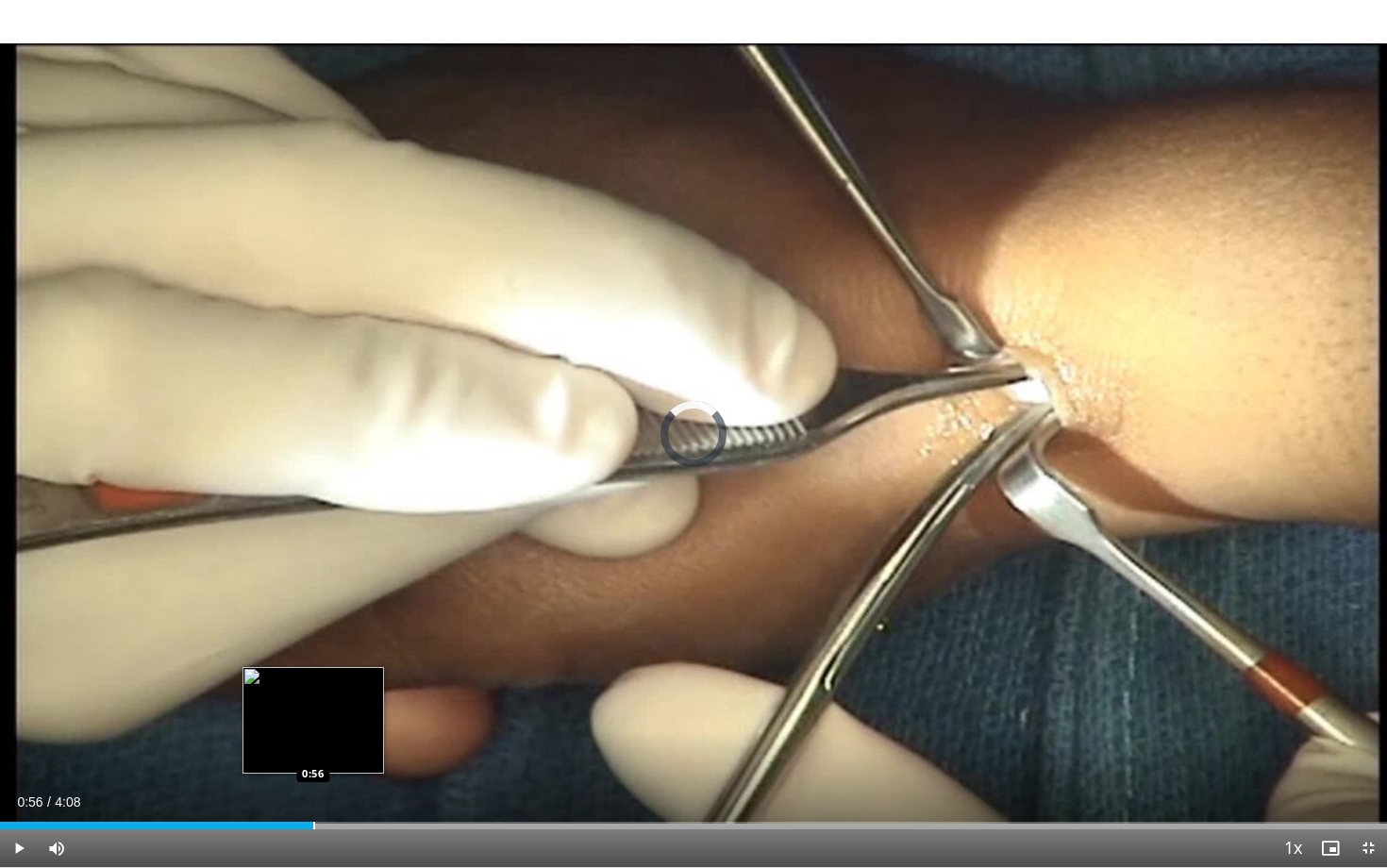 click on "Loaded :  4.03% 0:56 0:56" at bounding box center [694, 820] 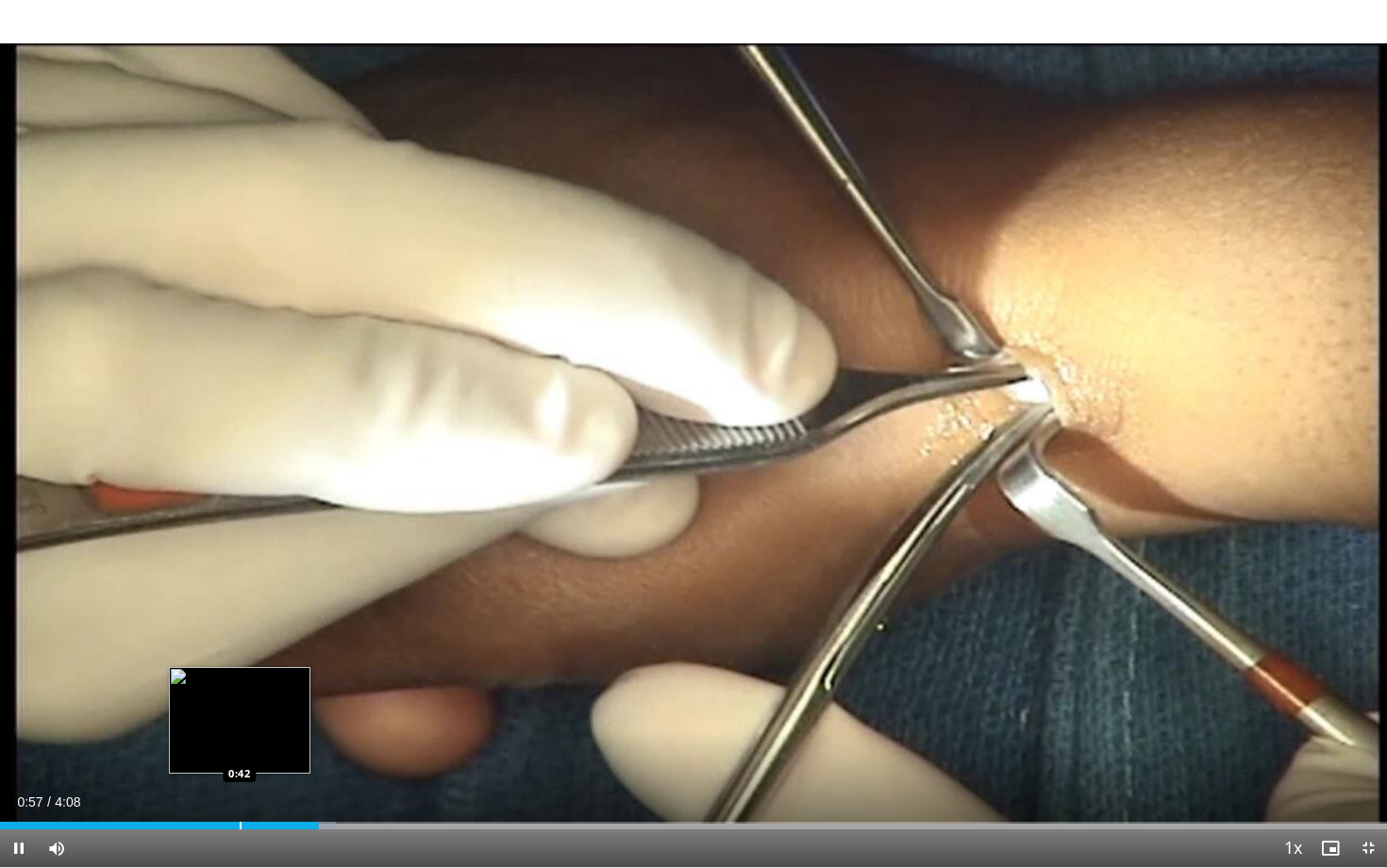 click at bounding box center [241, 826] 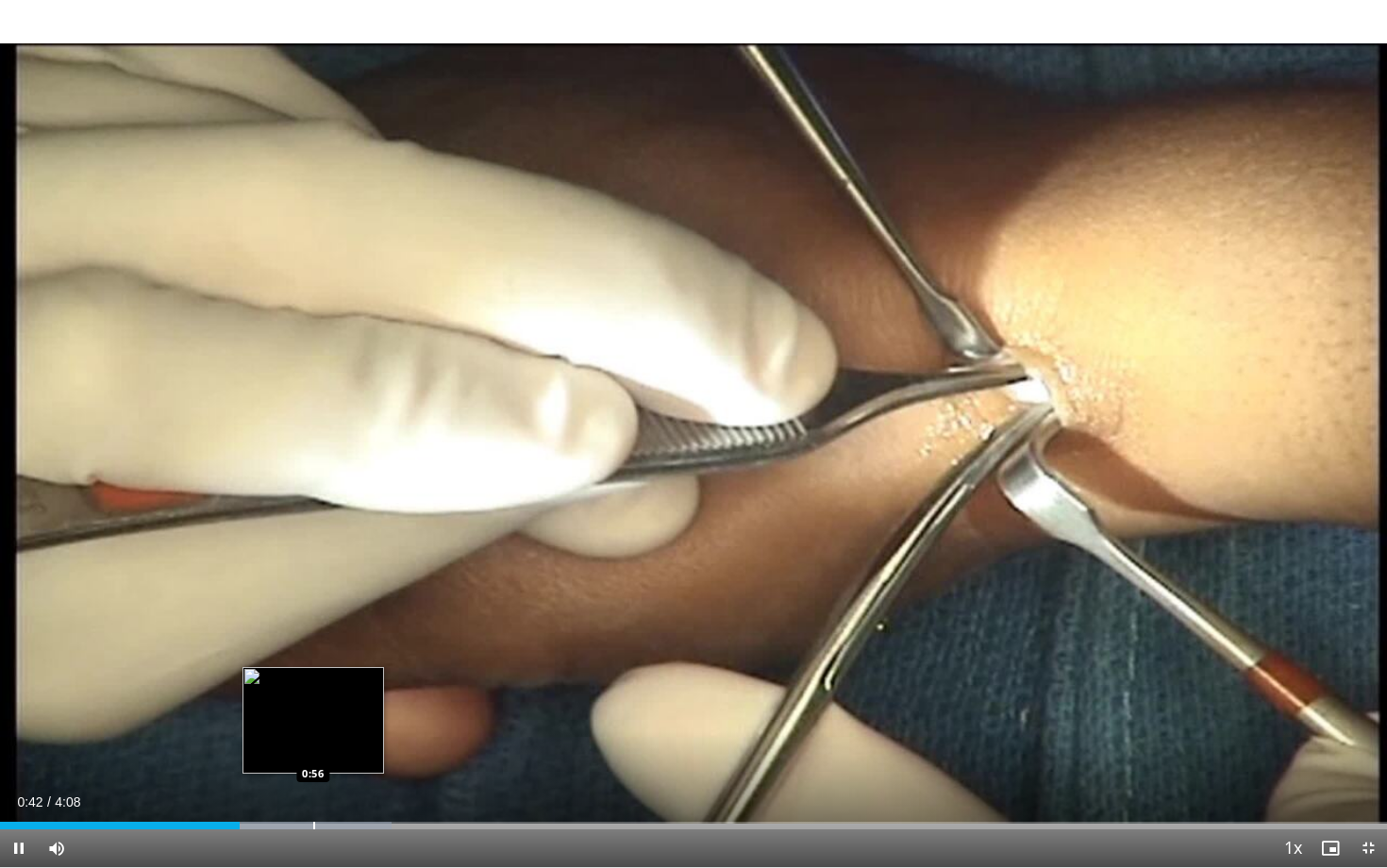 click at bounding box center (314, 826) 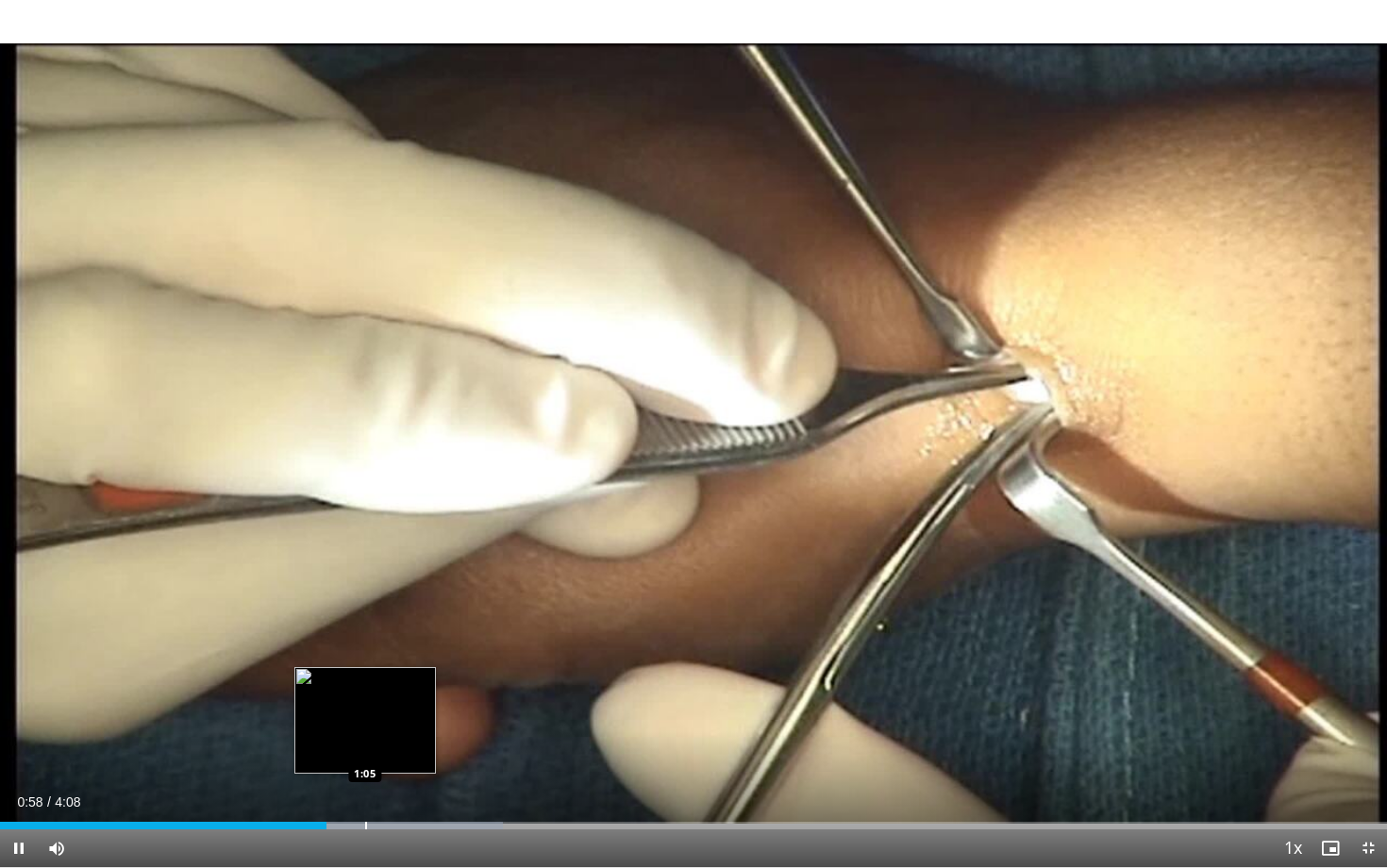 click at bounding box center [366, 826] 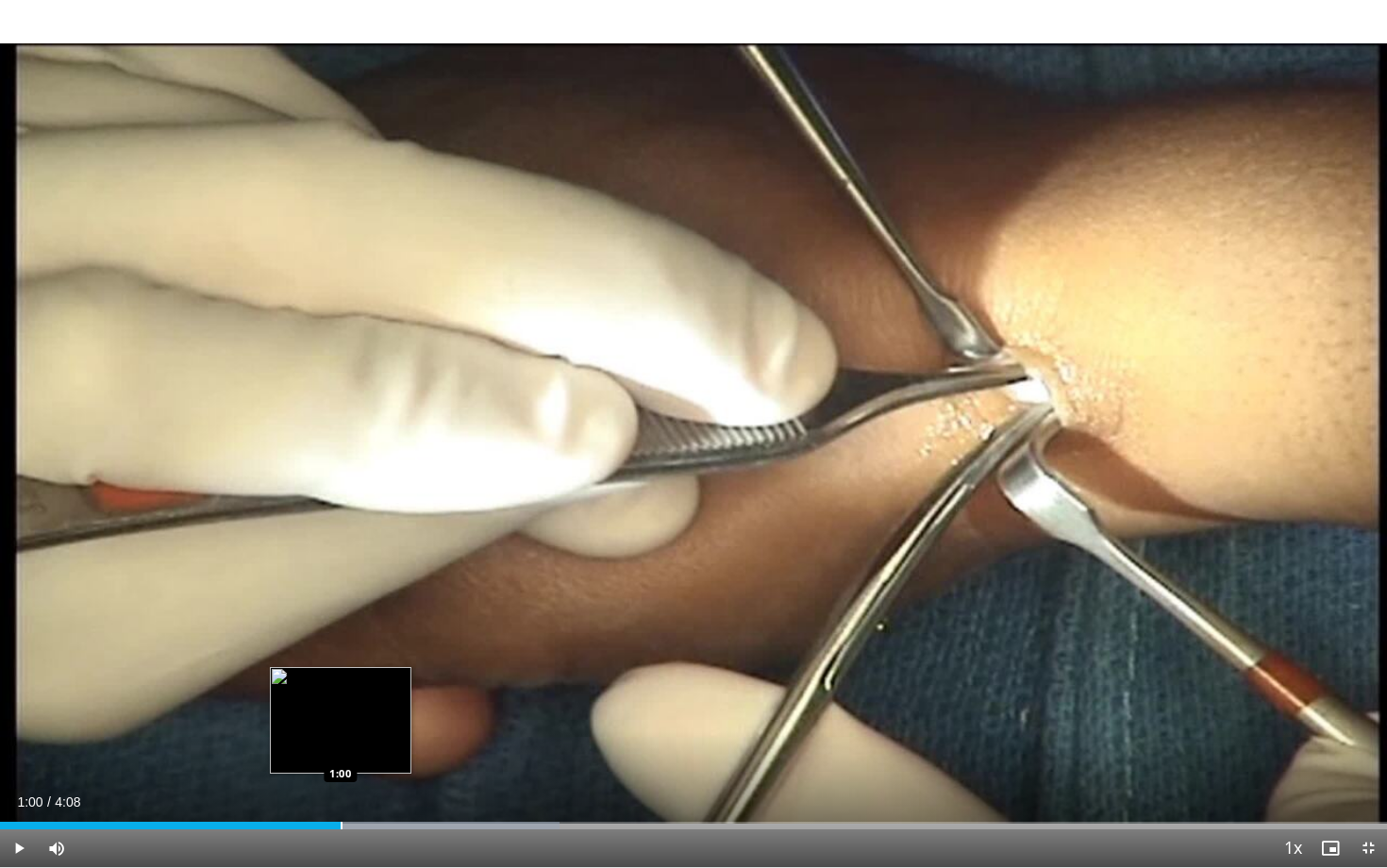 click at bounding box center [342, 826] 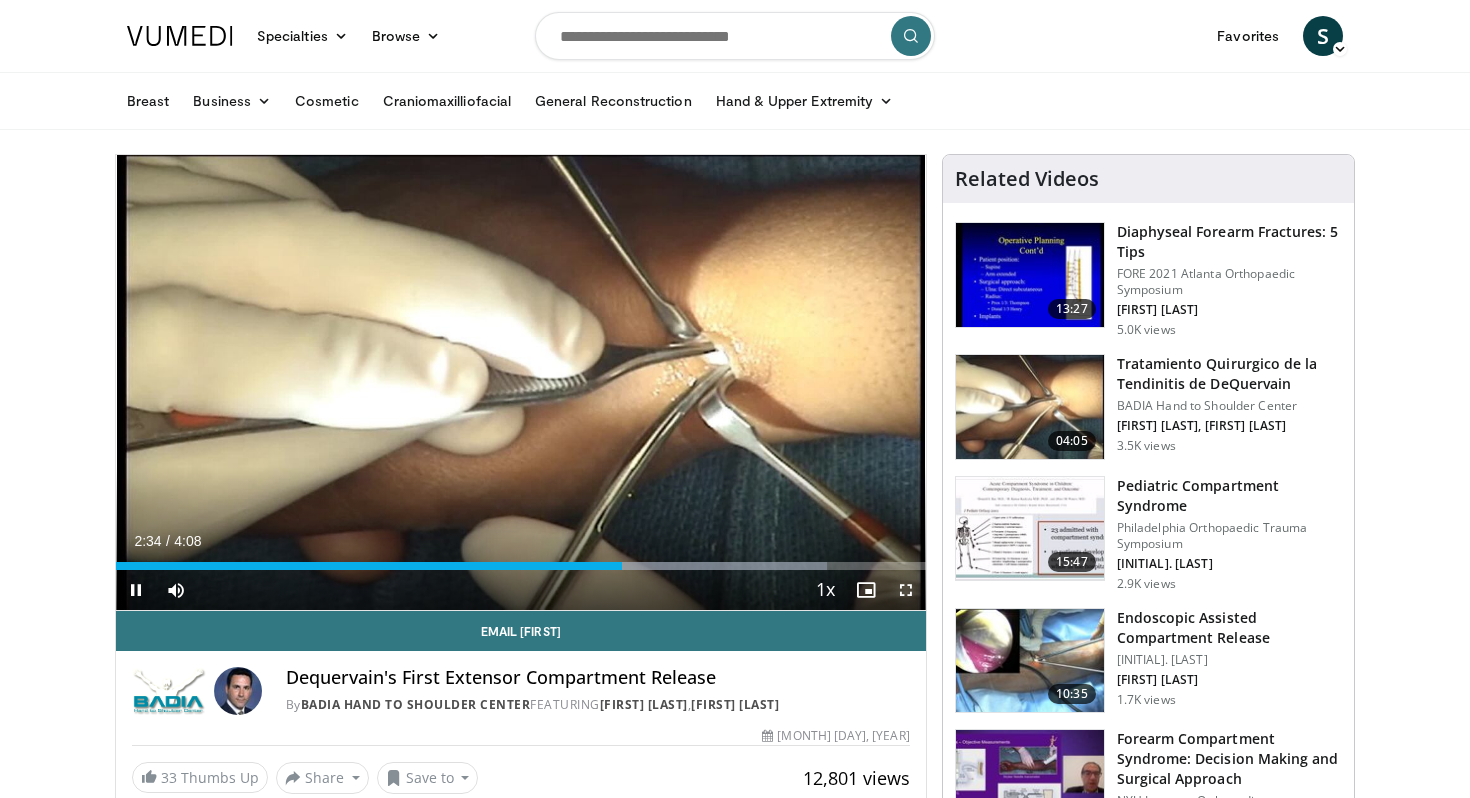 click at bounding box center (906, 590) 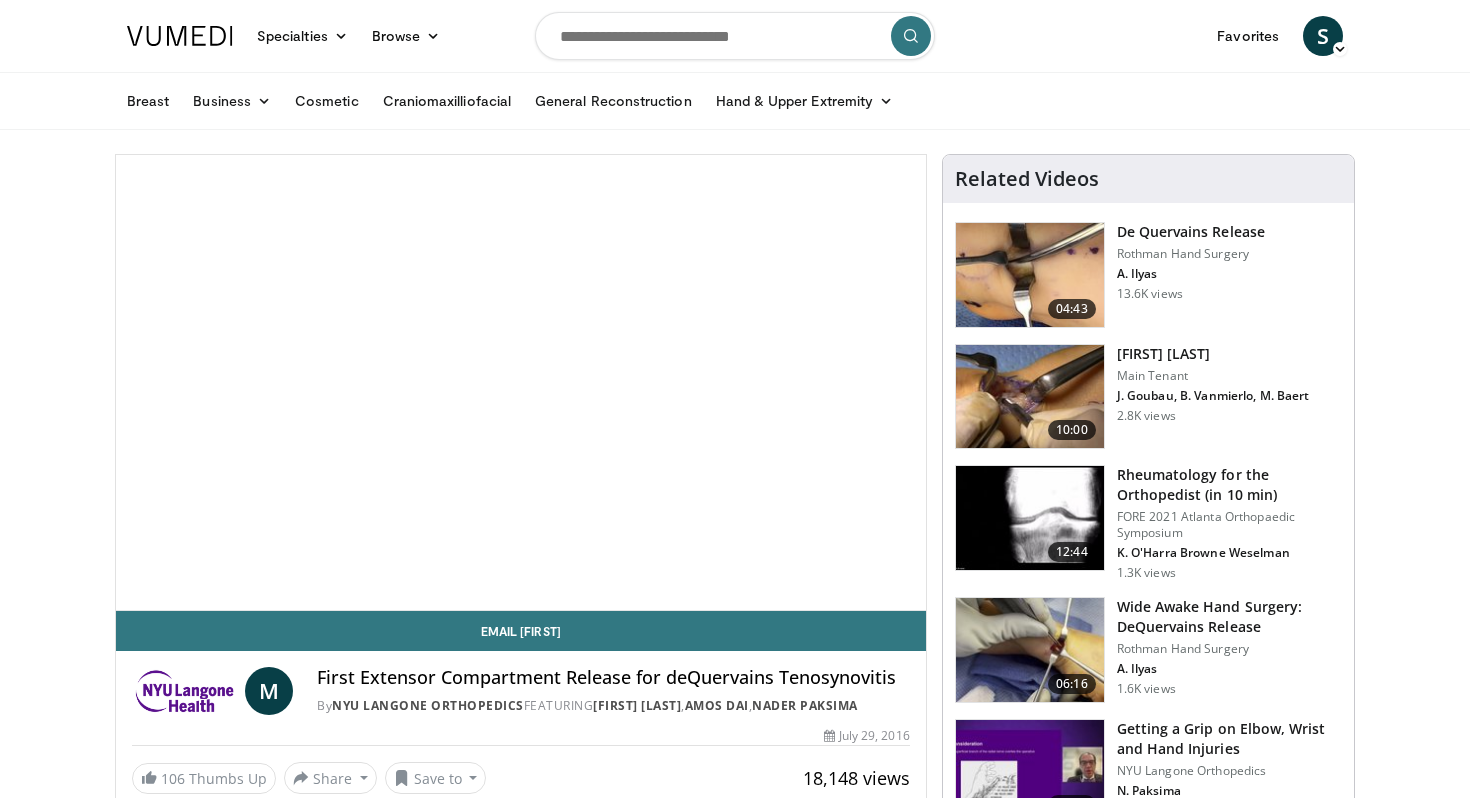 scroll, scrollTop: 0, scrollLeft: 0, axis: both 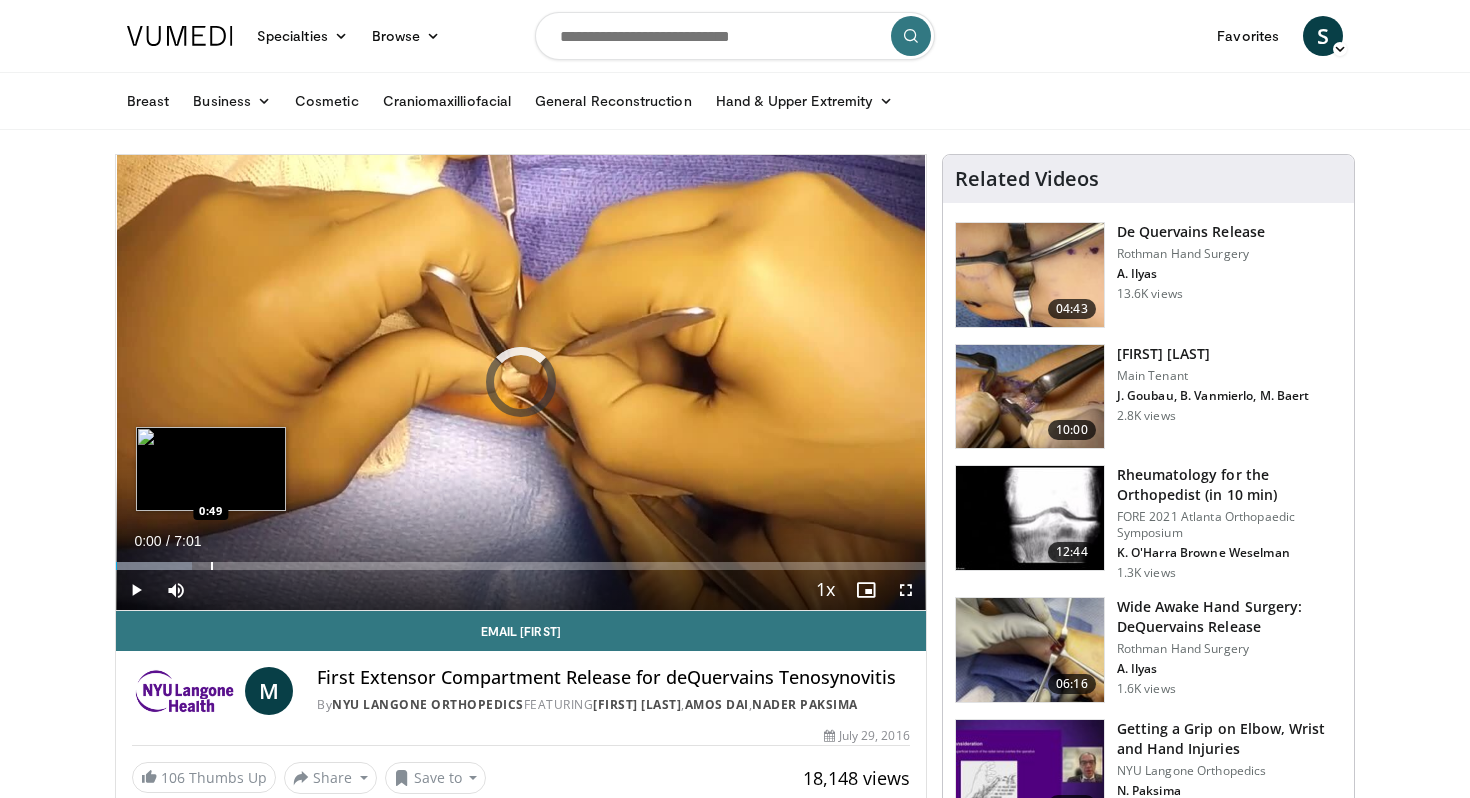 click at bounding box center [212, 566] 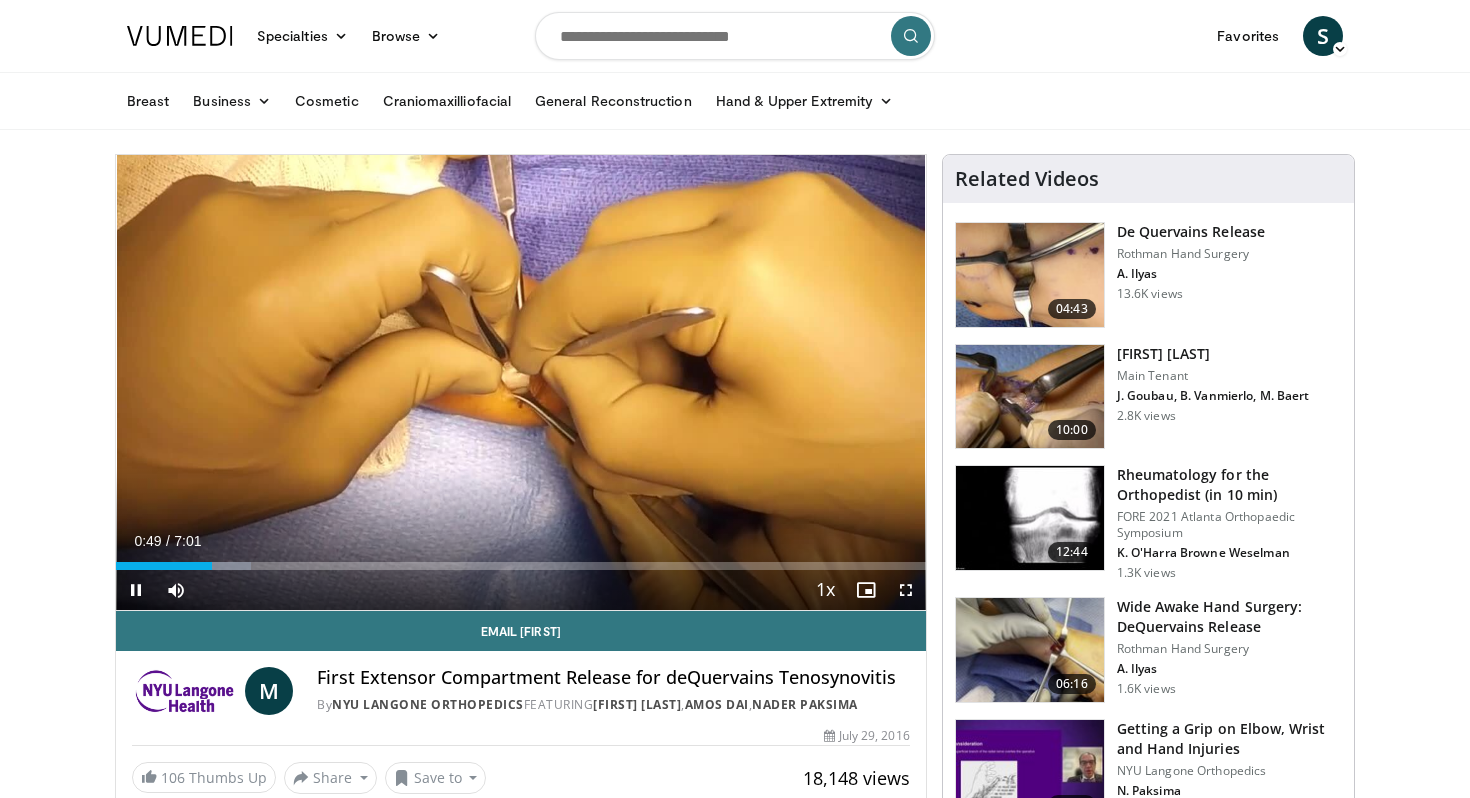 click on "Current Time  0:49 / Duration  7:01 Pause Skip Backward Skip Forward Mute Loaded :  16.64% 0:49 0:58 Stream Type  LIVE Seek to live, currently behind live LIVE   1x Playback Rate 0.5x 0.75x 1x , selected 1.25x 1.5x 1.75x 2x Chapters Chapters Descriptions descriptions off , selected Captions captions settings , opens captions settings dialog captions off , selected Audio Track en (Main) , selected Fullscreen Enable picture-in-picture mode" at bounding box center [521, 590] 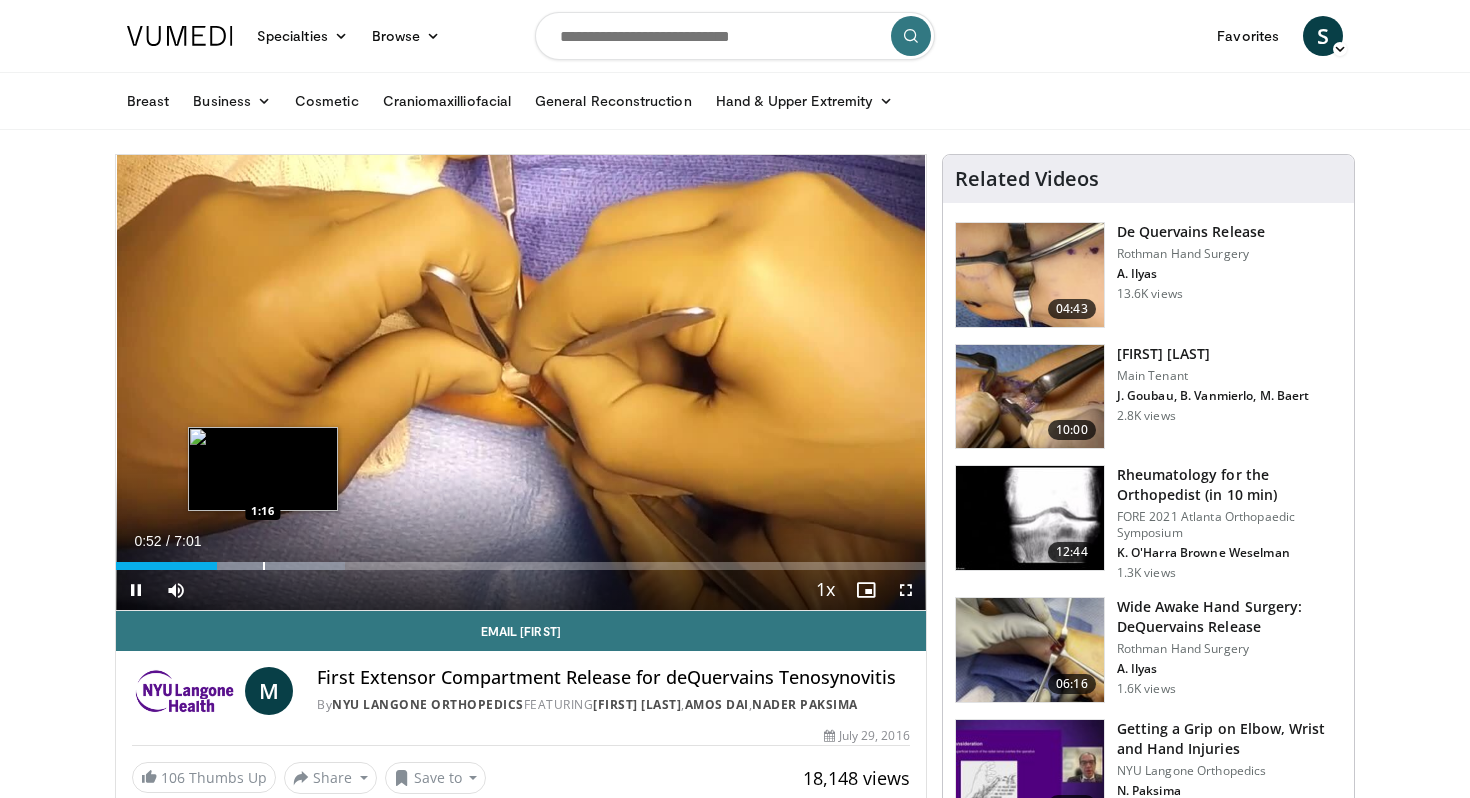 click at bounding box center (264, 566) 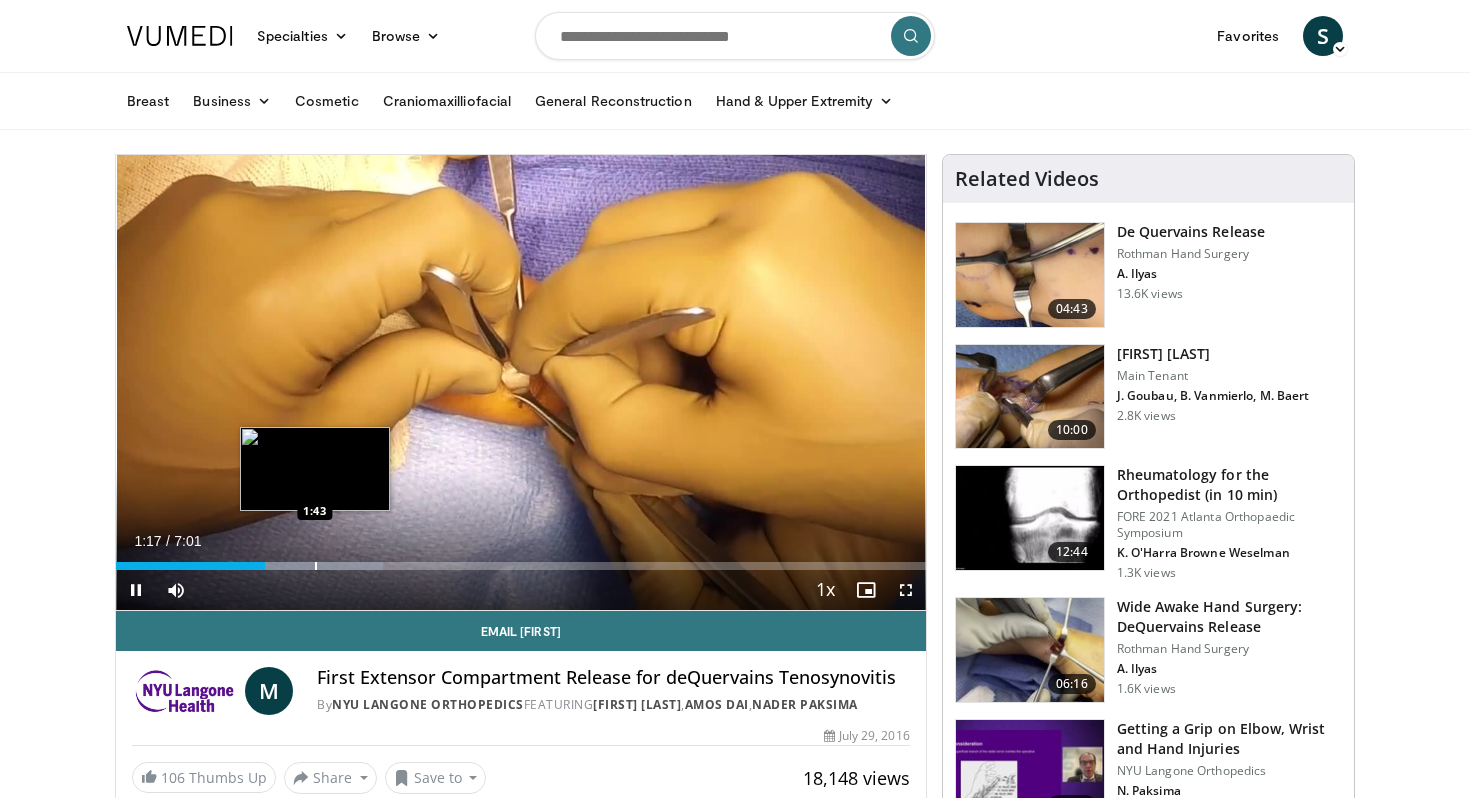click on "**********" at bounding box center (521, 383) 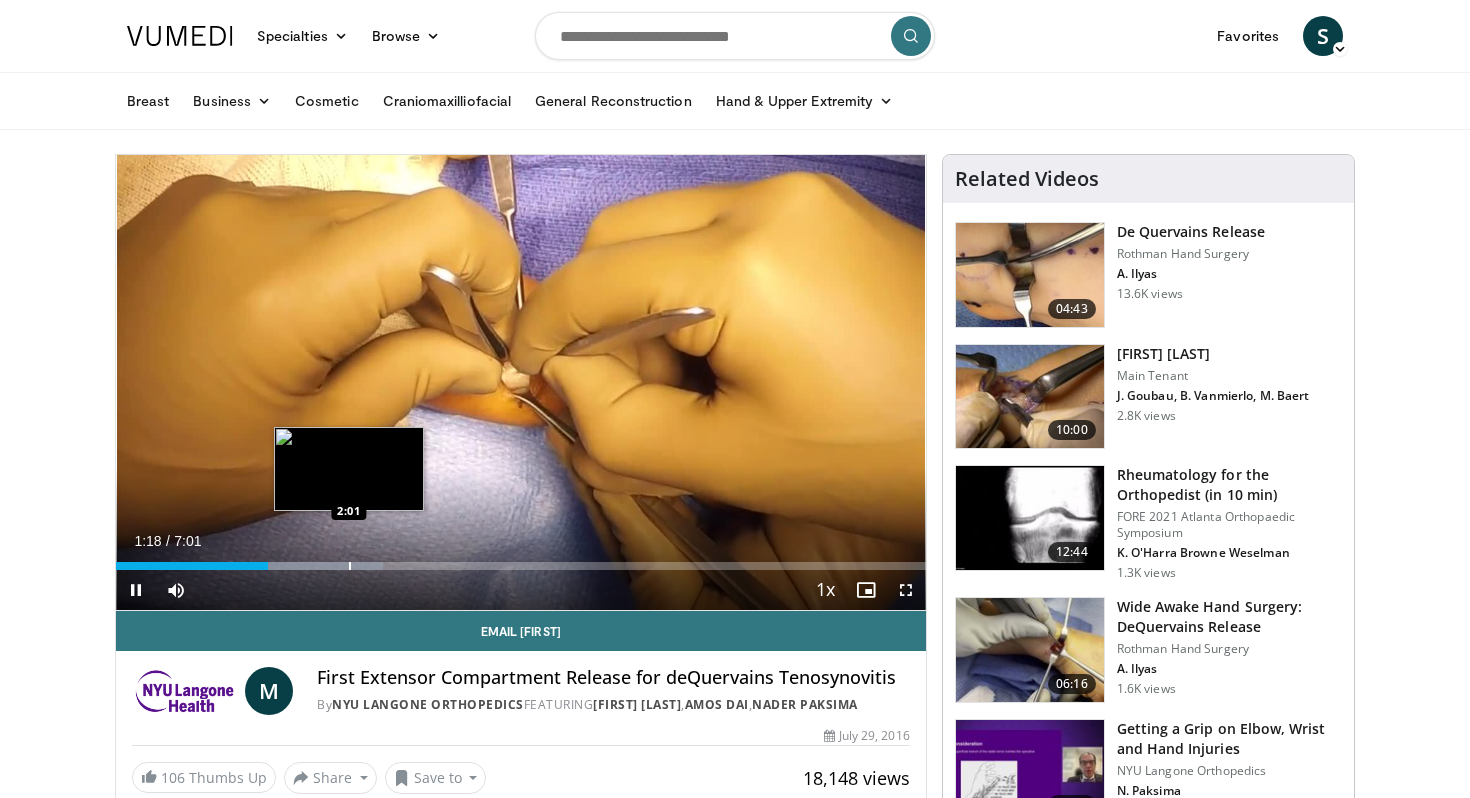 click at bounding box center [350, 566] 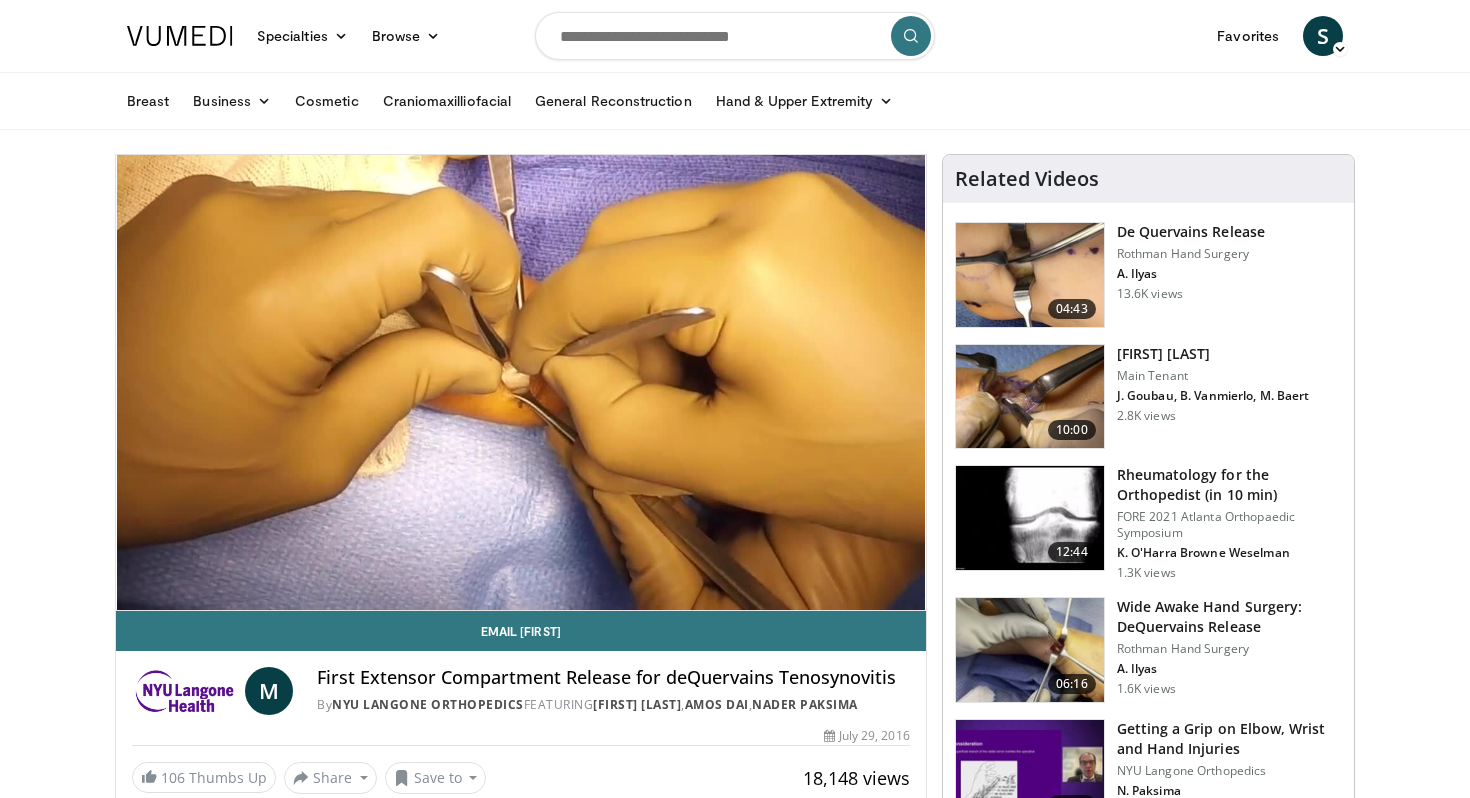 click on "**********" at bounding box center [521, 383] 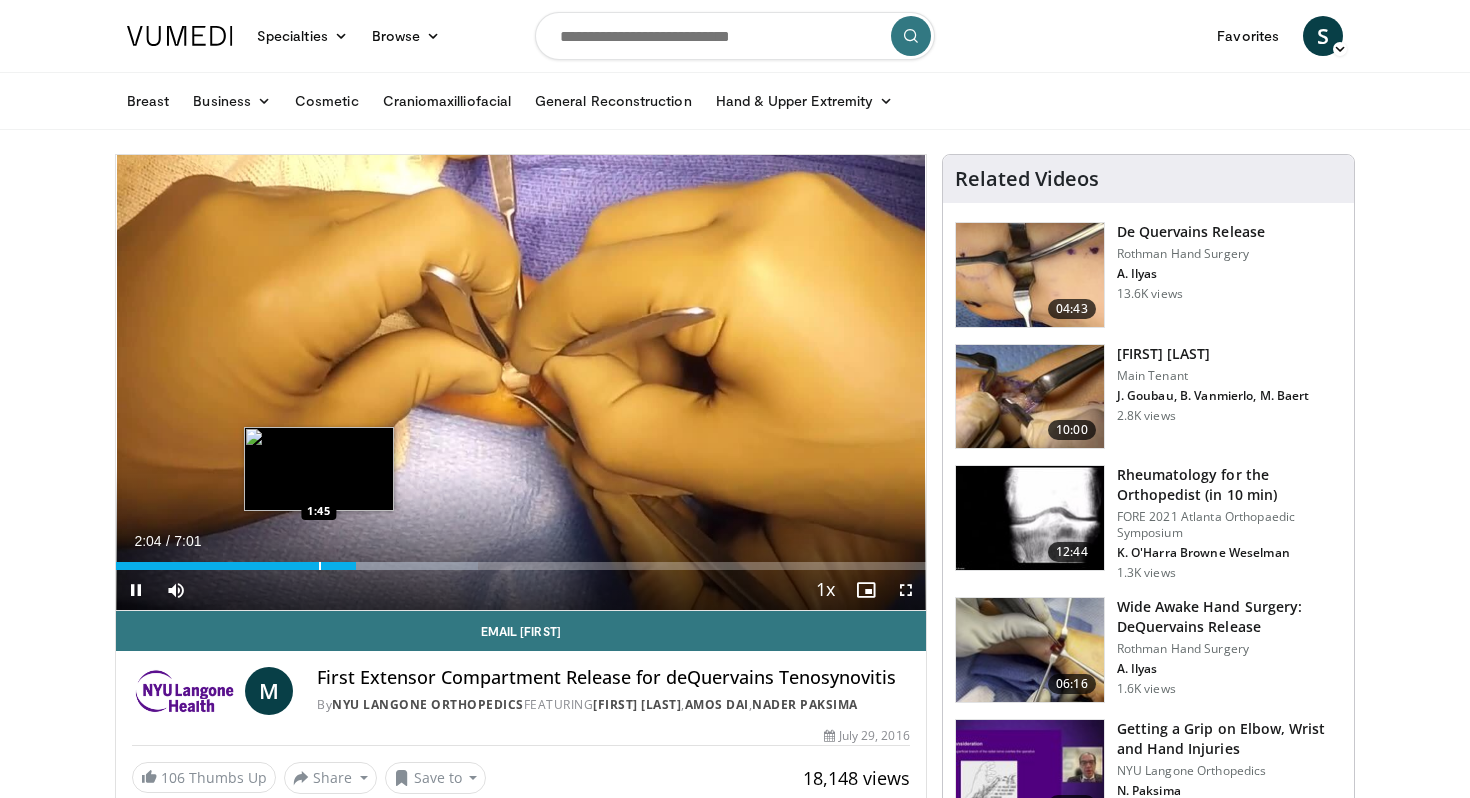 click at bounding box center (320, 566) 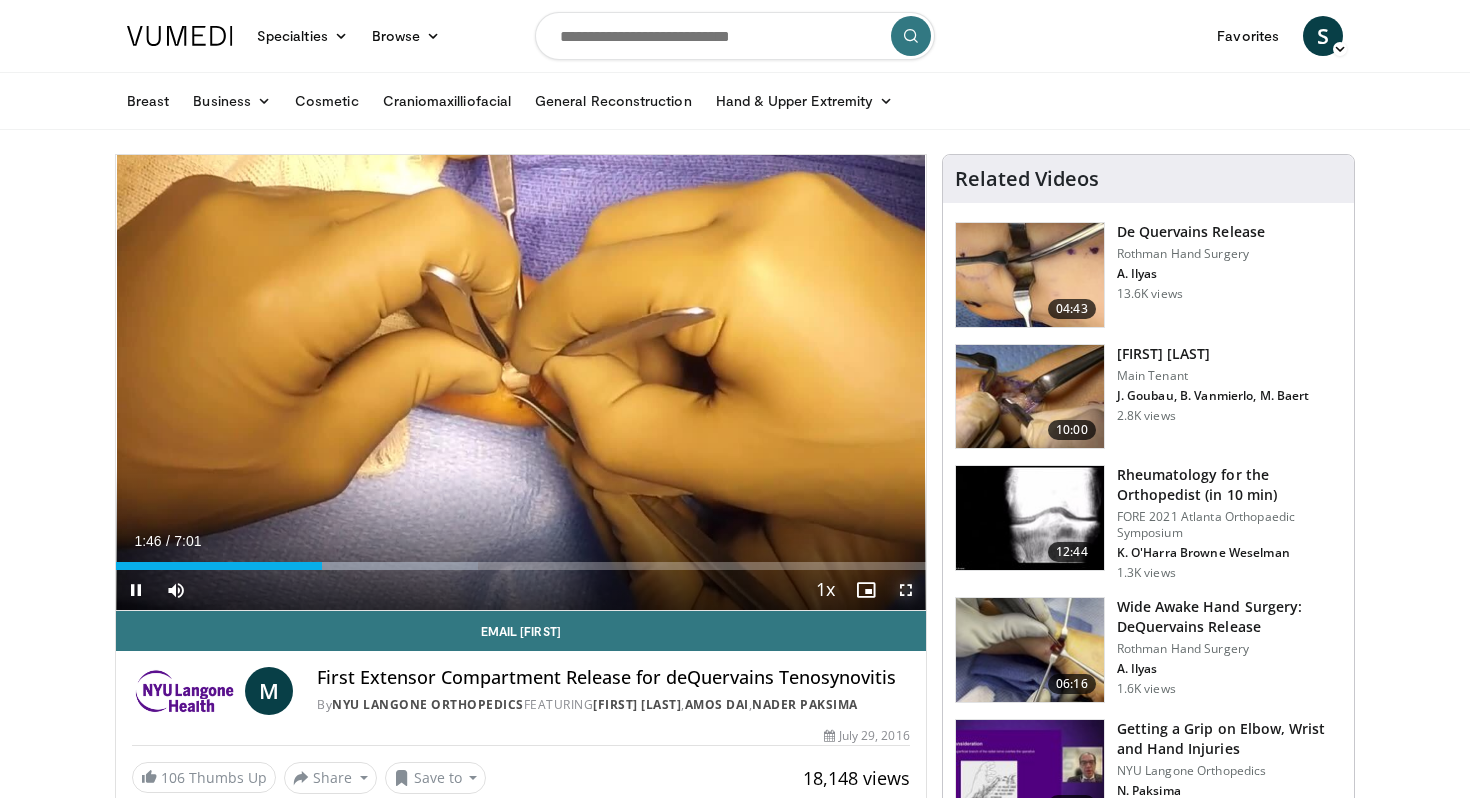 click at bounding box center [906, 590] 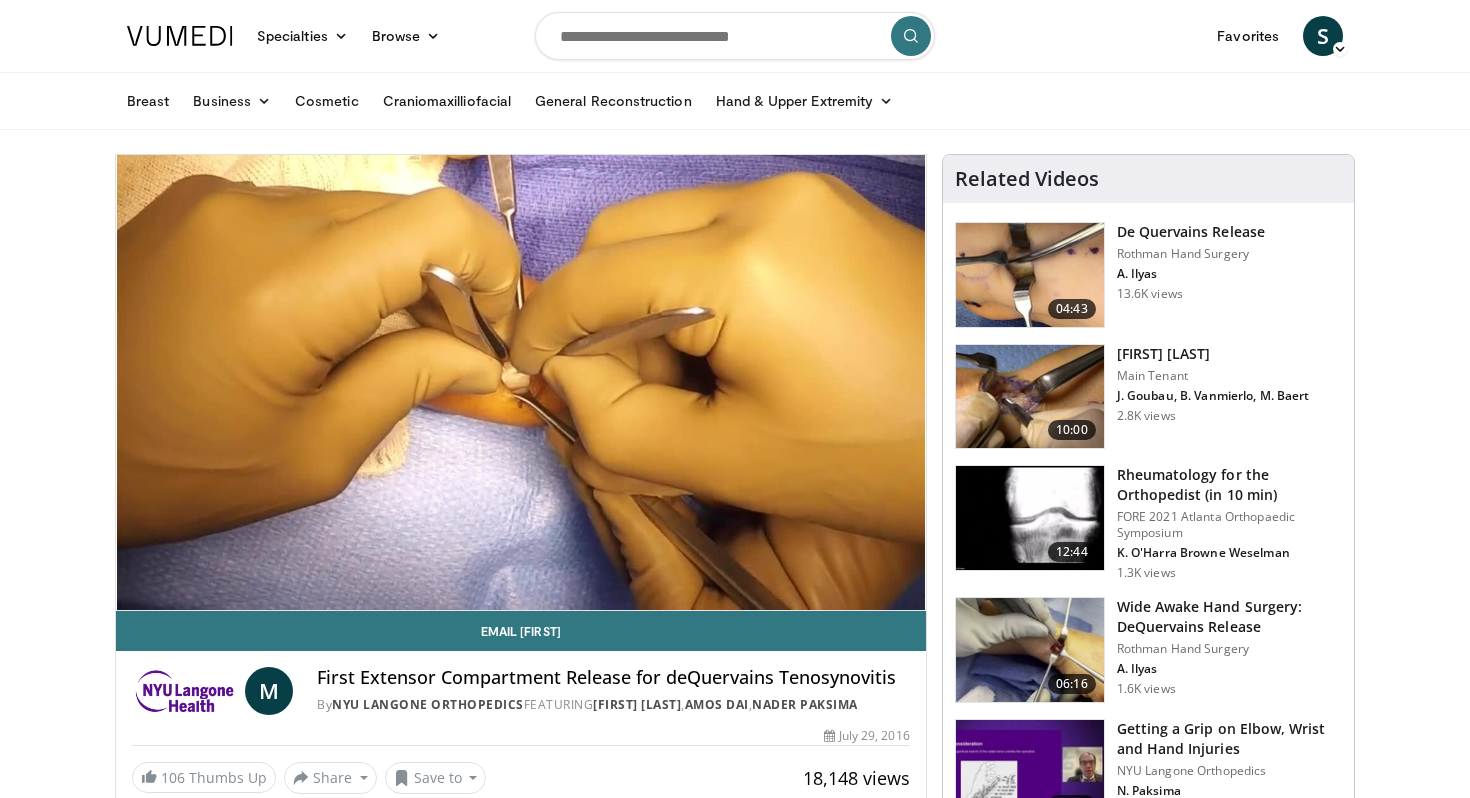 click on "Specialties
Adult & Family Medicine
Allergy, Asthma, Immunology
Anesthesiology
Cardiology
Dental
Dermatology
Endocrinology
Gastroenterology & Hepatology
General Surgery
Hematology & Oncology
Infectious Disease
Nephrology
Neurology
Neurosurgery
Obstetrics & Gynecology
Ophthalmology
Oral Maxillofacial
Orthopaedics
Otolaryngology
Pediatrics
Plastic Surgery
Podiatry
Psychiatry
Pulmonology
Radiation Oncology
Radiology
Rheumatology
Urology" at bounding box center (735, 1528) 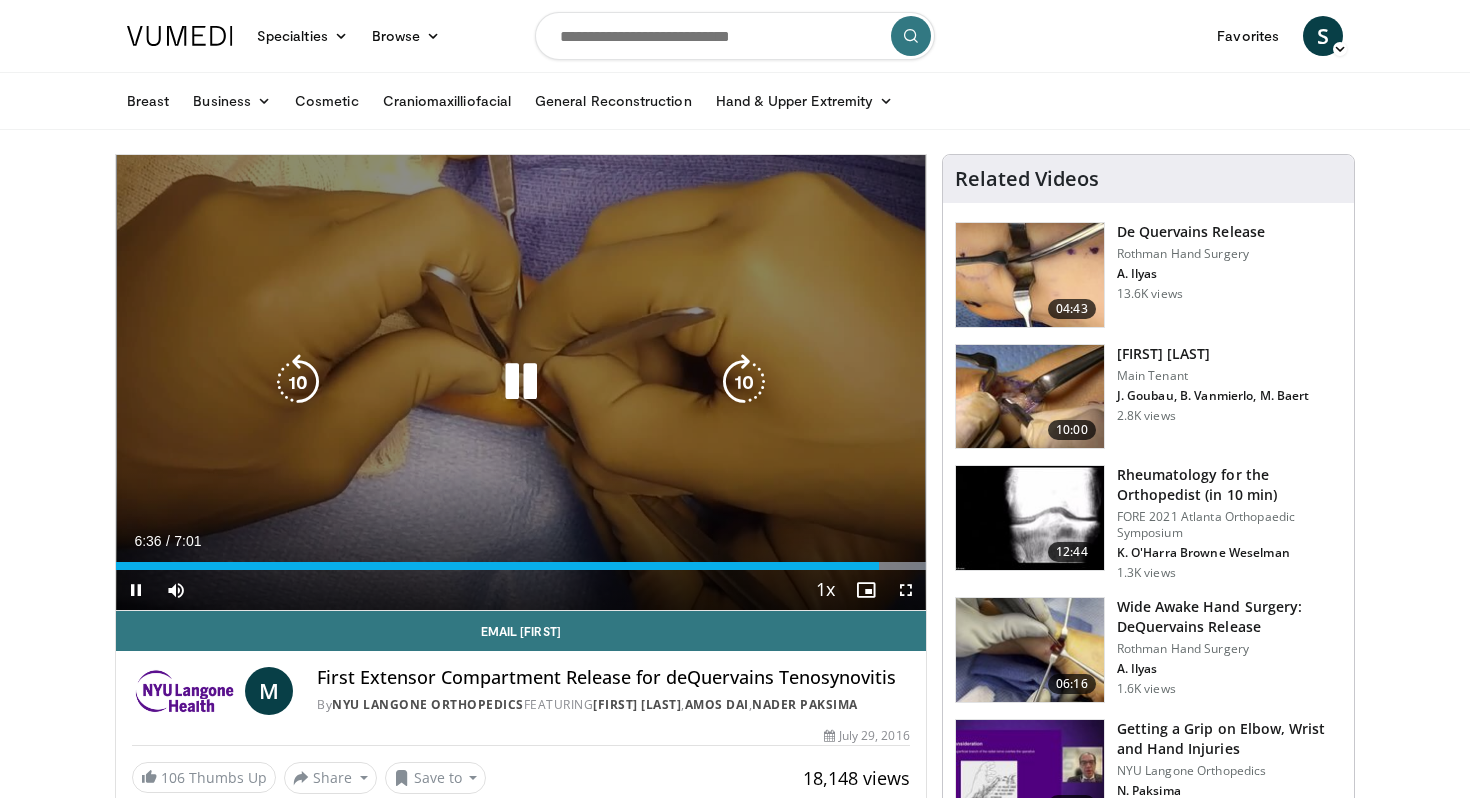 click on "20 seconds
Tap to unmute" at bounding box center [521, 382] 